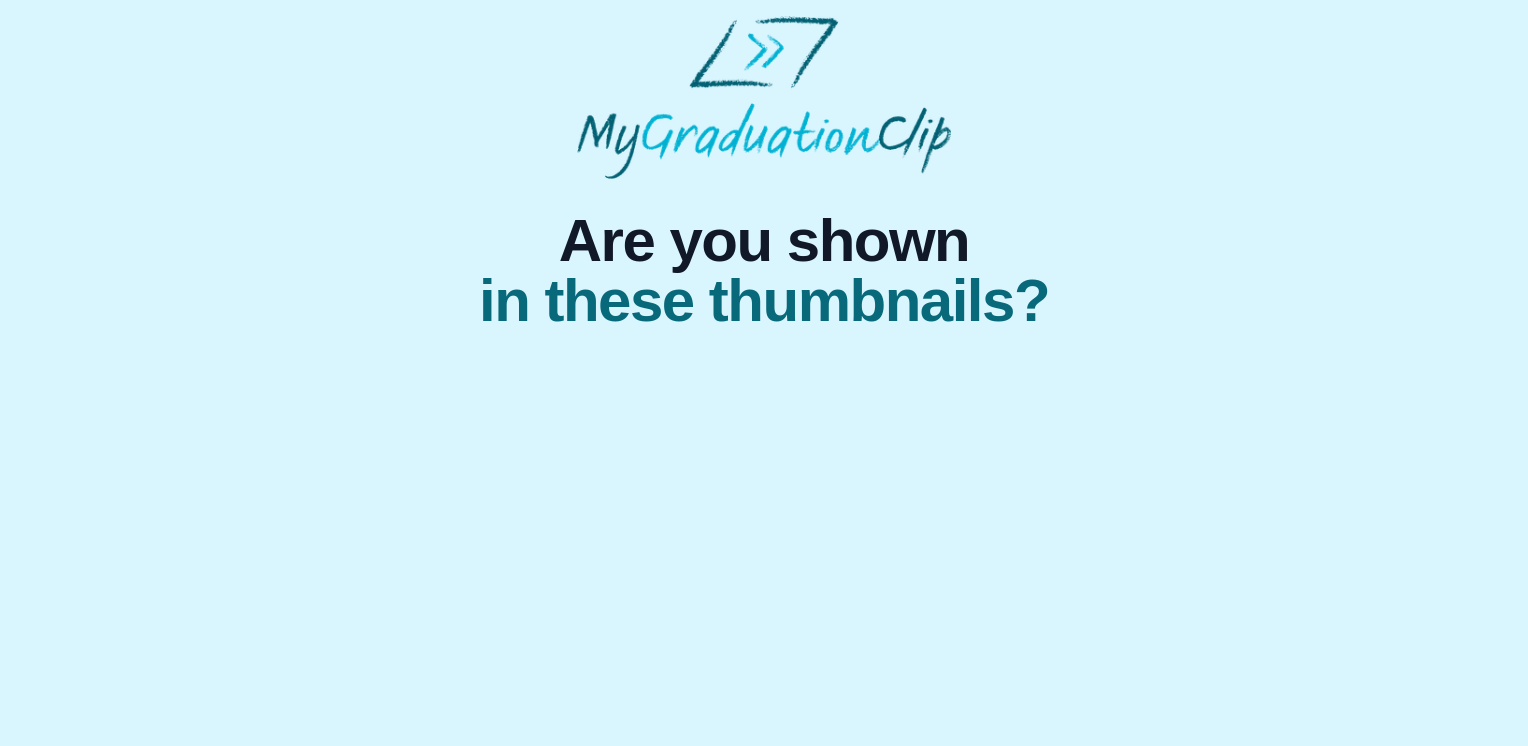 scroll, scrollTop: 0, scrollLeft: 0, axis: both 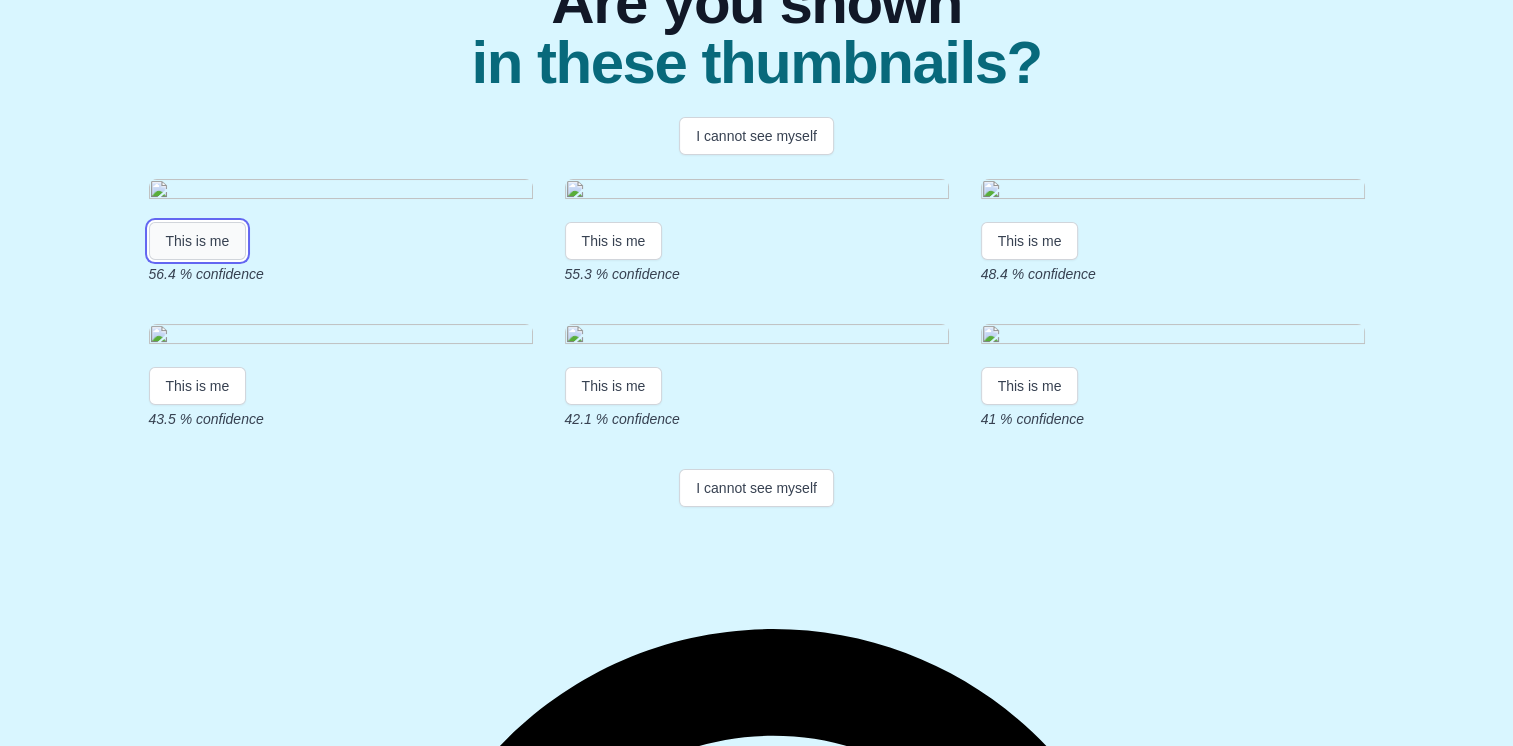 click on "This is me" at bounding box center [198, 241] 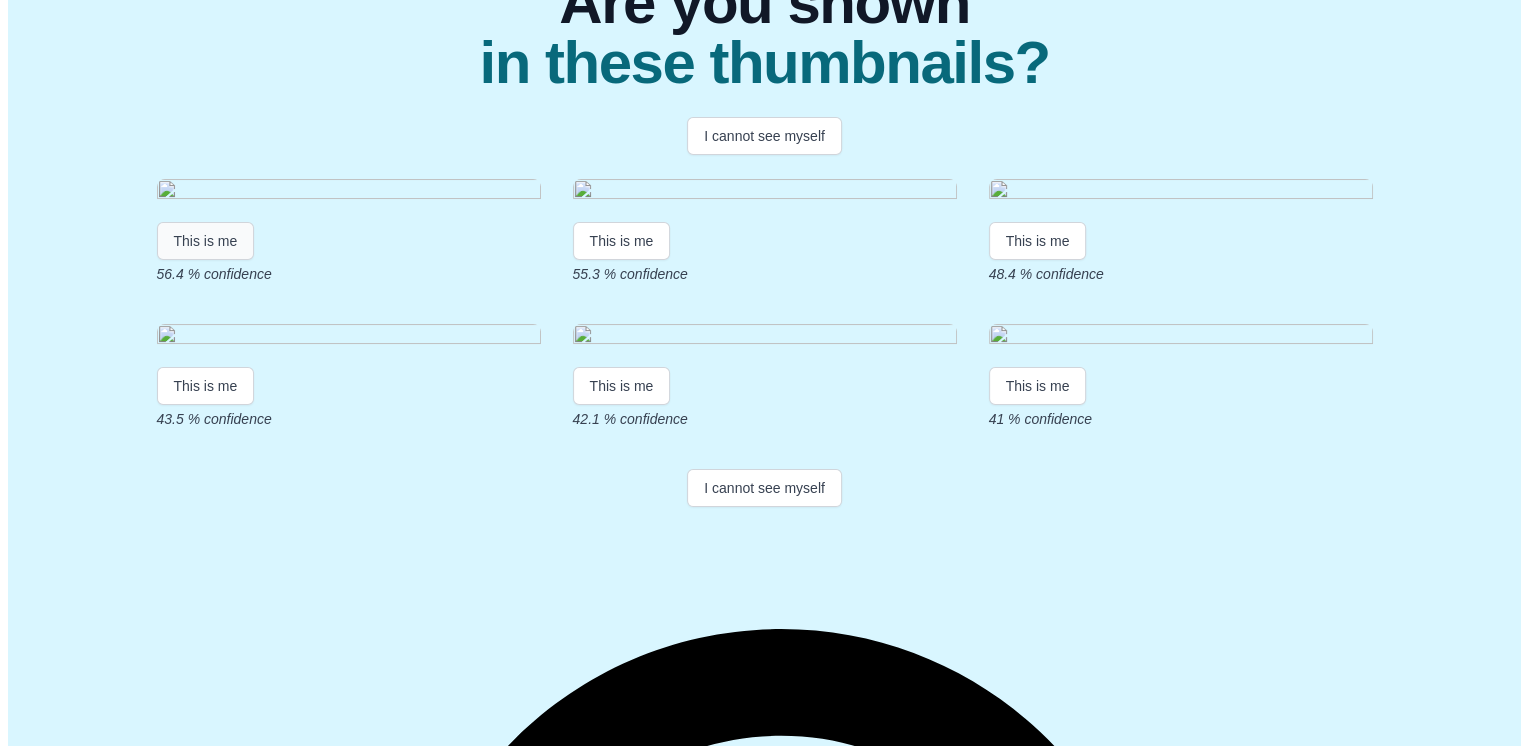 scroll, scrollTop: 0, scrollLeft: 0, axis: both 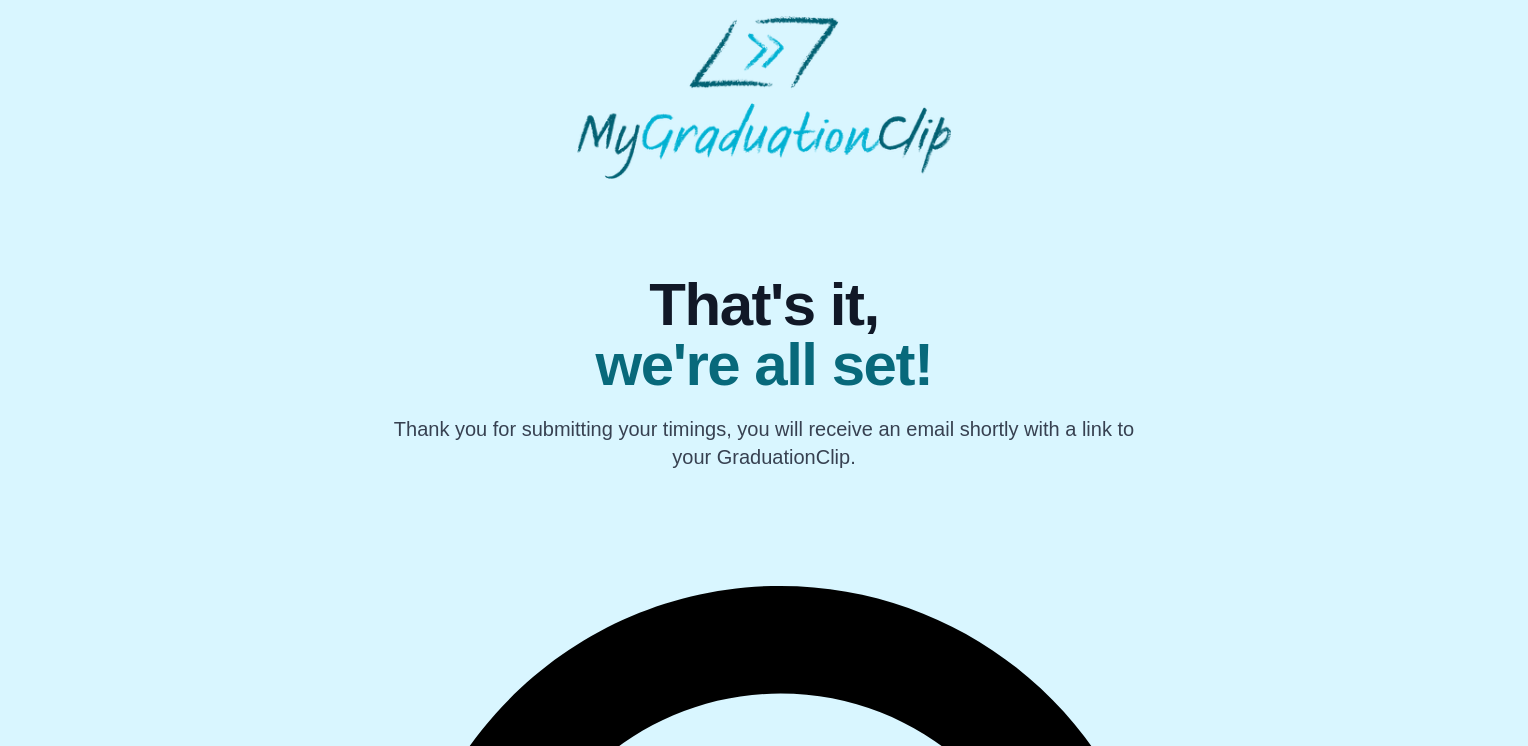 drag, startPoint x: 1461, startPoint y: 305, endPoint x: 1409, endPoint y: 587, distance: 286.75424 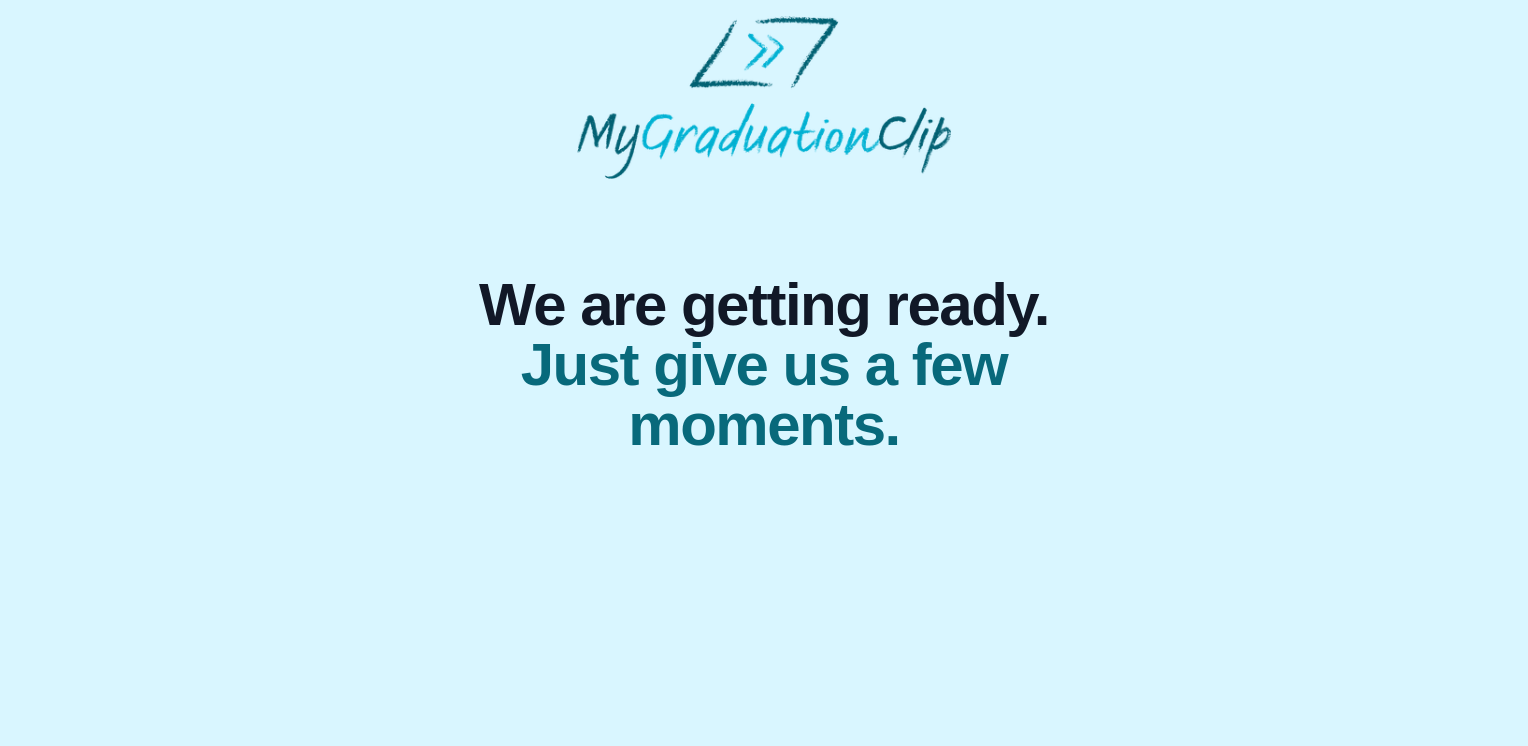 scroll, scrollTop: 0, scrollLeft: 0, axis: both 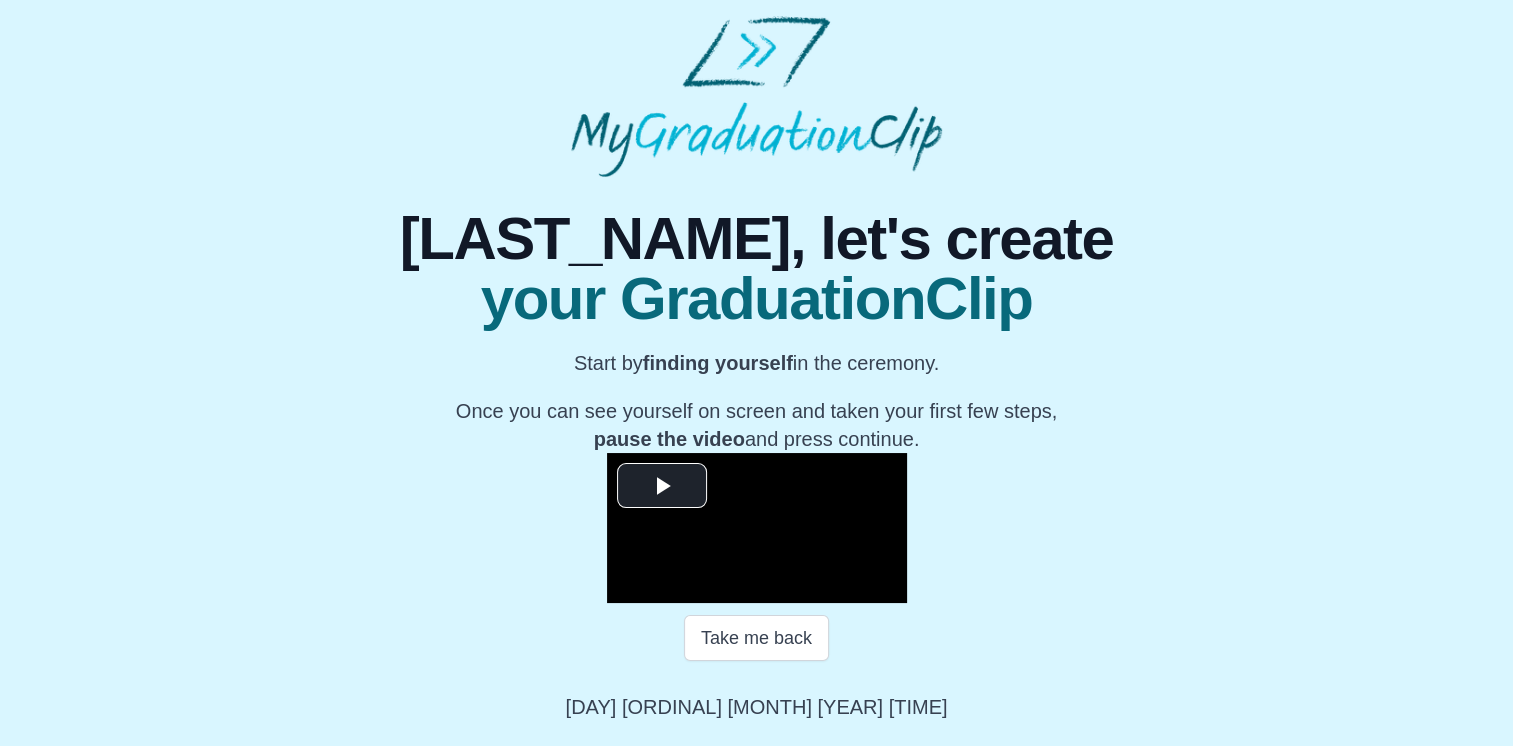 drag, startPoint x: 1512, startPoint y: 290, endPoint x: 1509, endPoint y: 302, distance: 12.369317 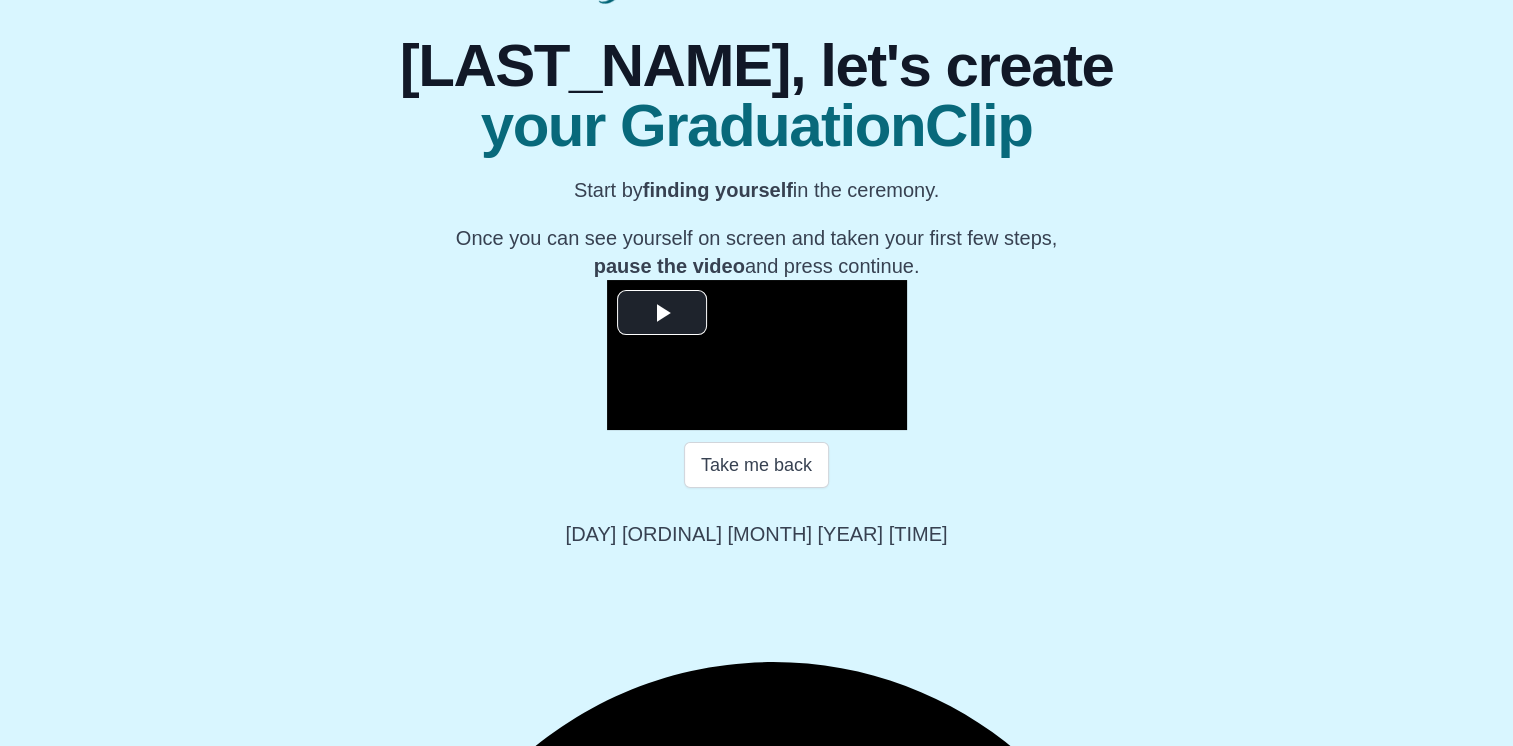 scroll, scrollTop: 229, scrollLeft: 0, axis: vertical 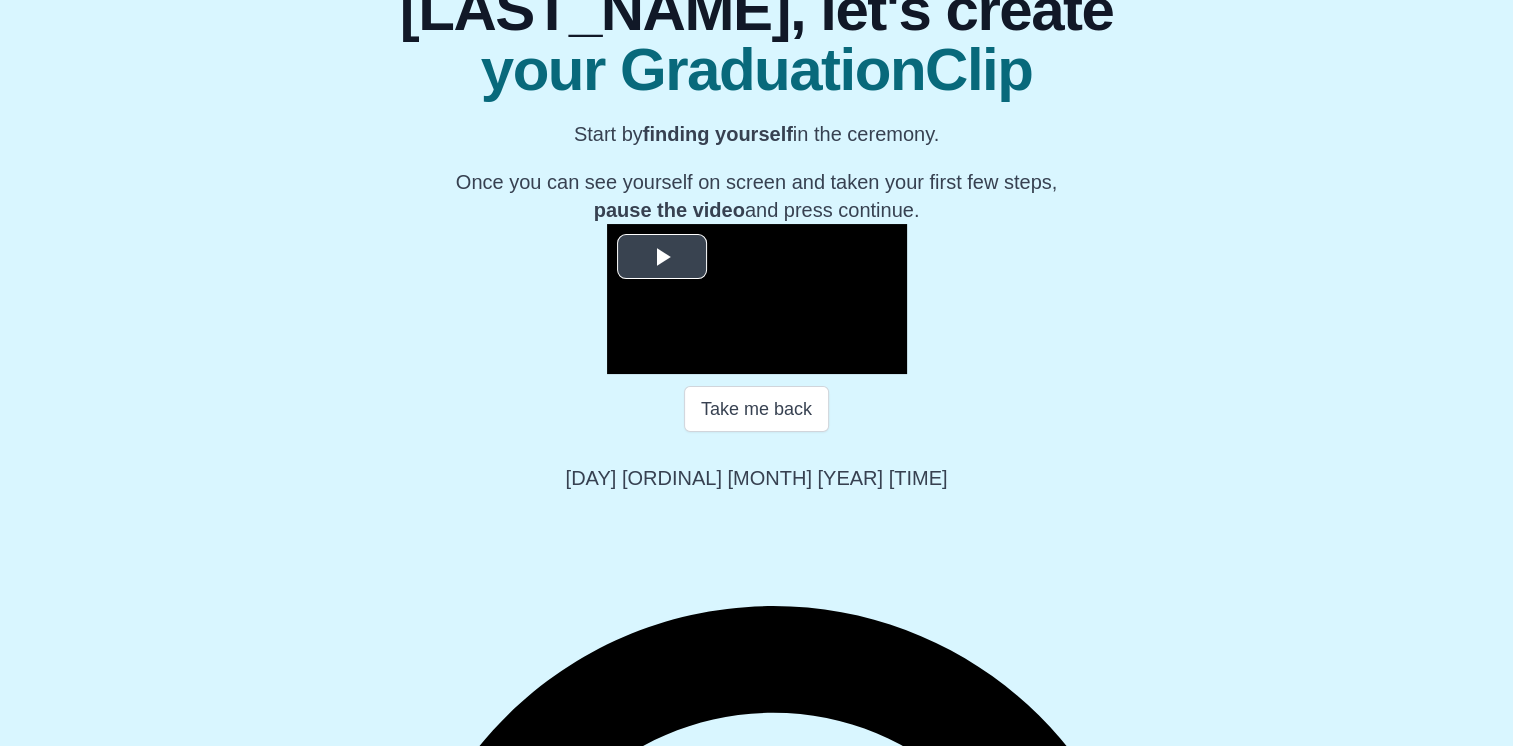 click at bounding box center [662, 257] 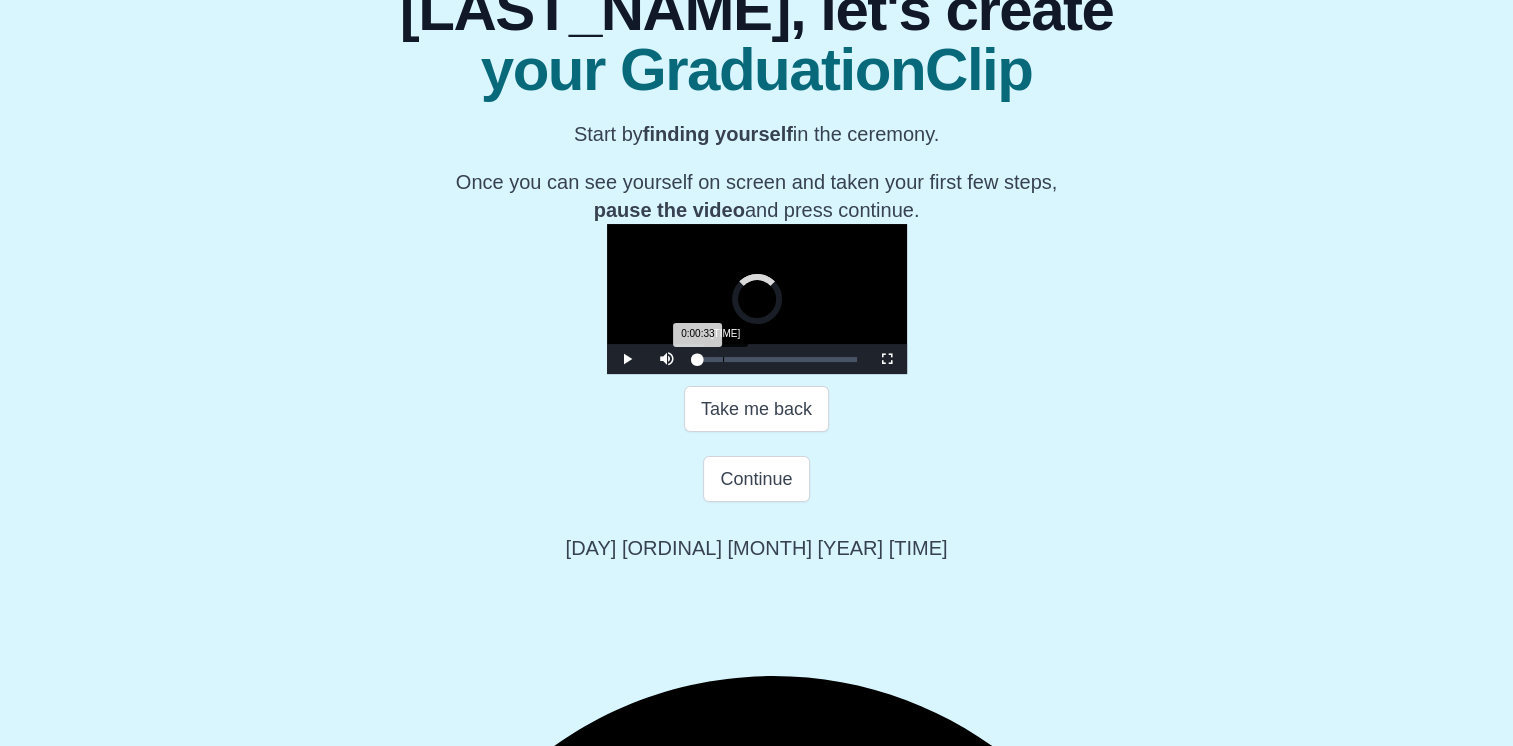 drag, startPoint x: 473, startPoint y: 627, endPoint x: 502, endPoint y: 631, distance: 29.274563 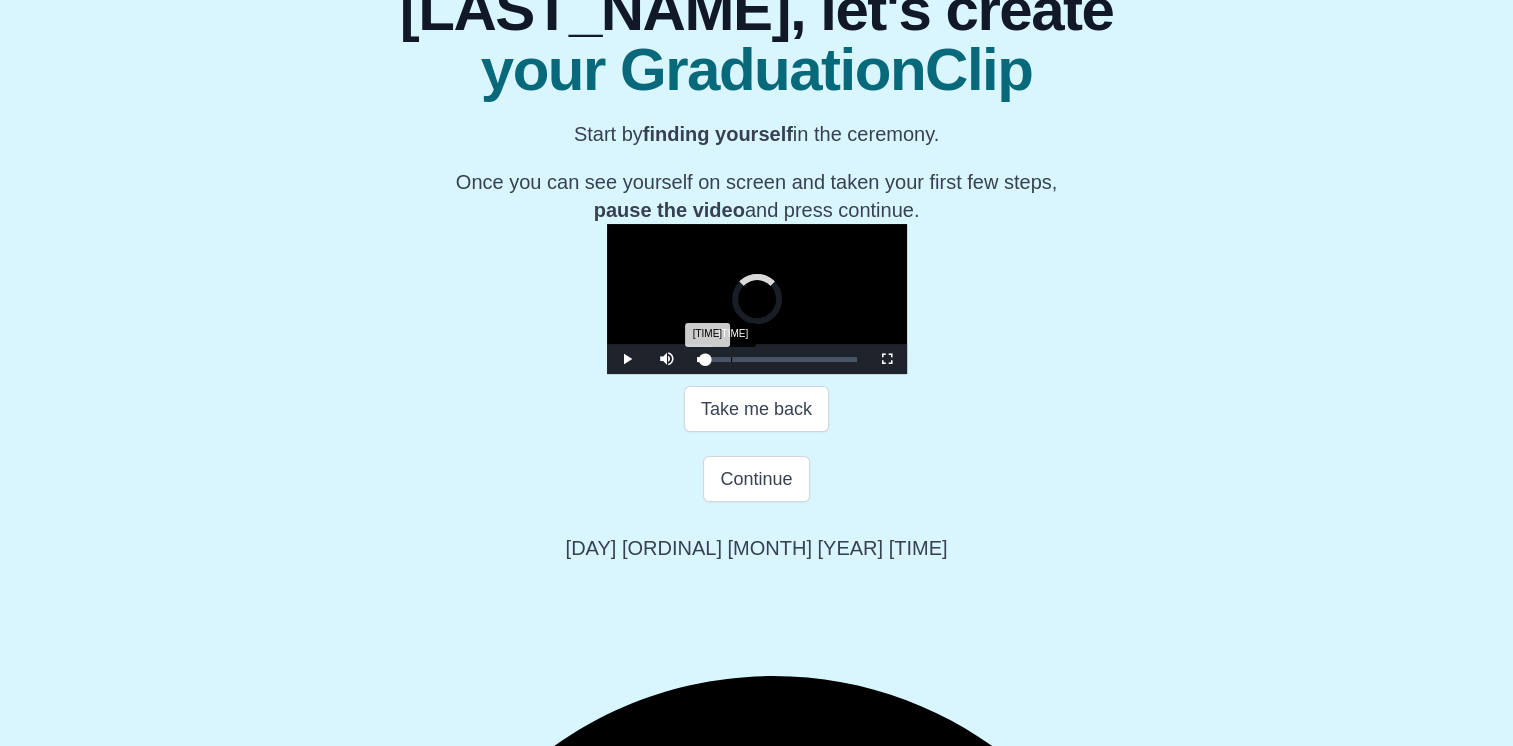 click on "[TIME] Progress : 0%" at bounding box center [701, 359] 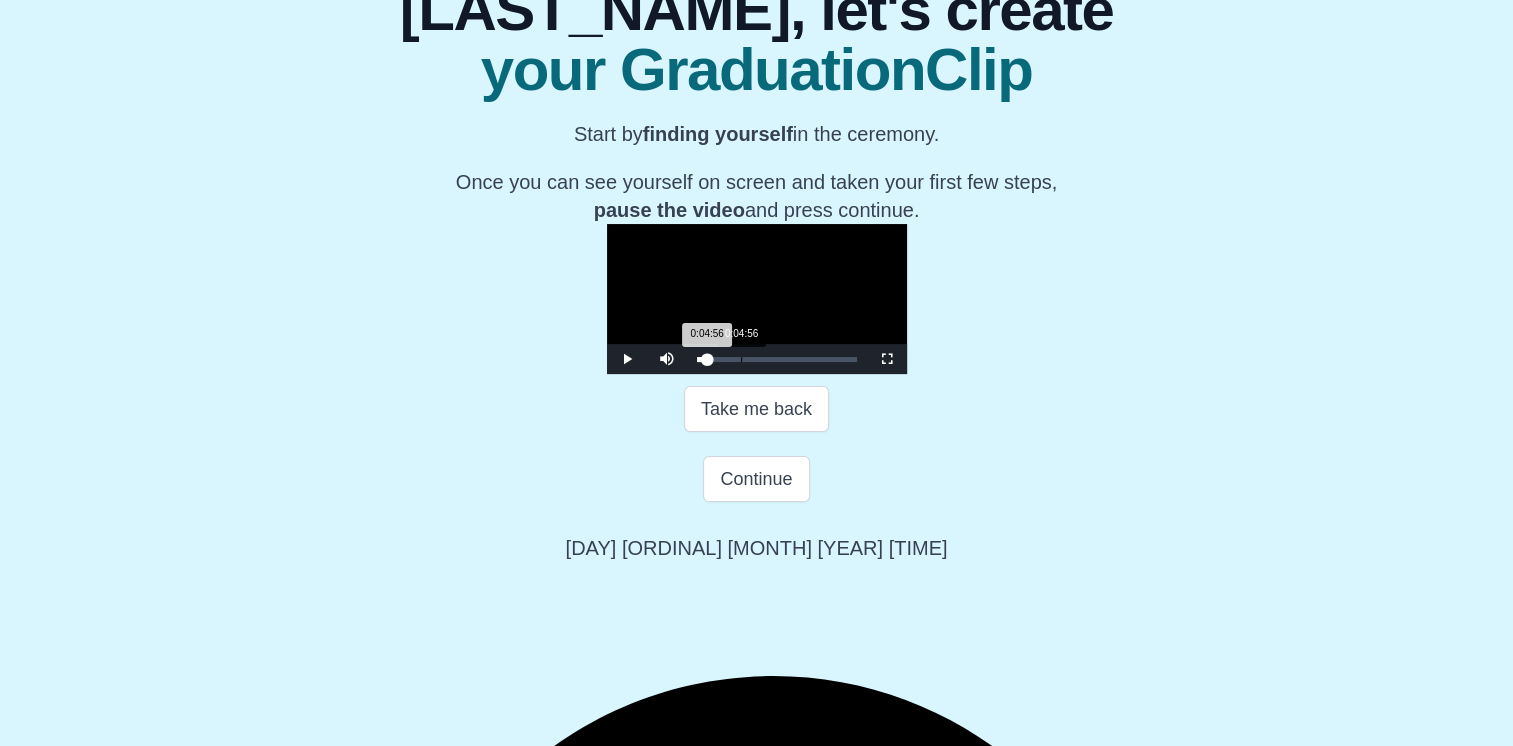 drag, startPoint x: 502, startPoint y: 631, endPoint x: 512, endPoint y: 634, distance: 10.440307 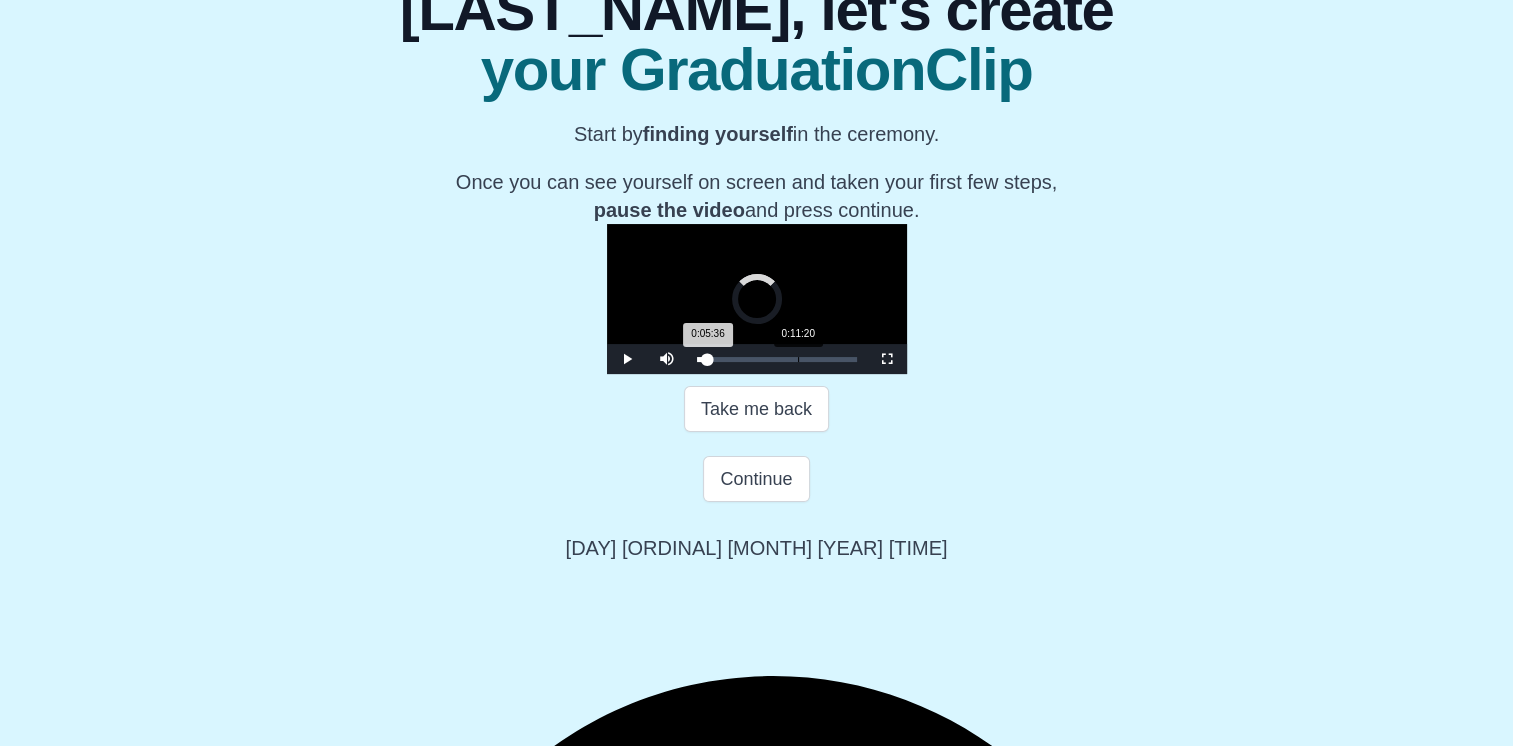 drag, startPoint x: 512, startPoint y: 634, endPoint x: 573, endPoint y: 628, distance: 61.294373 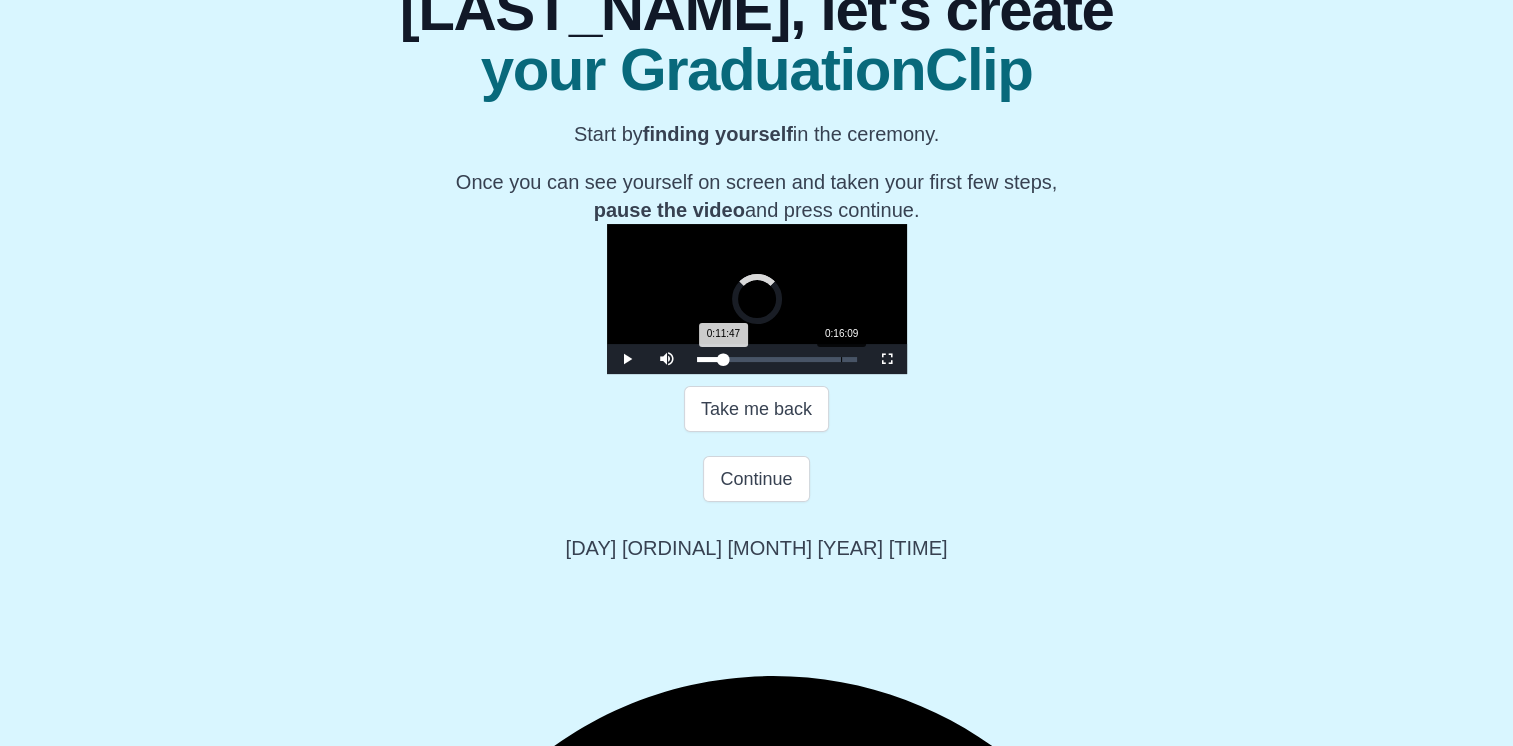 drag, startPoint x: 573, startPoint y: 628, endPoint x: 618, endPoint y: 629, distance: 45.01111 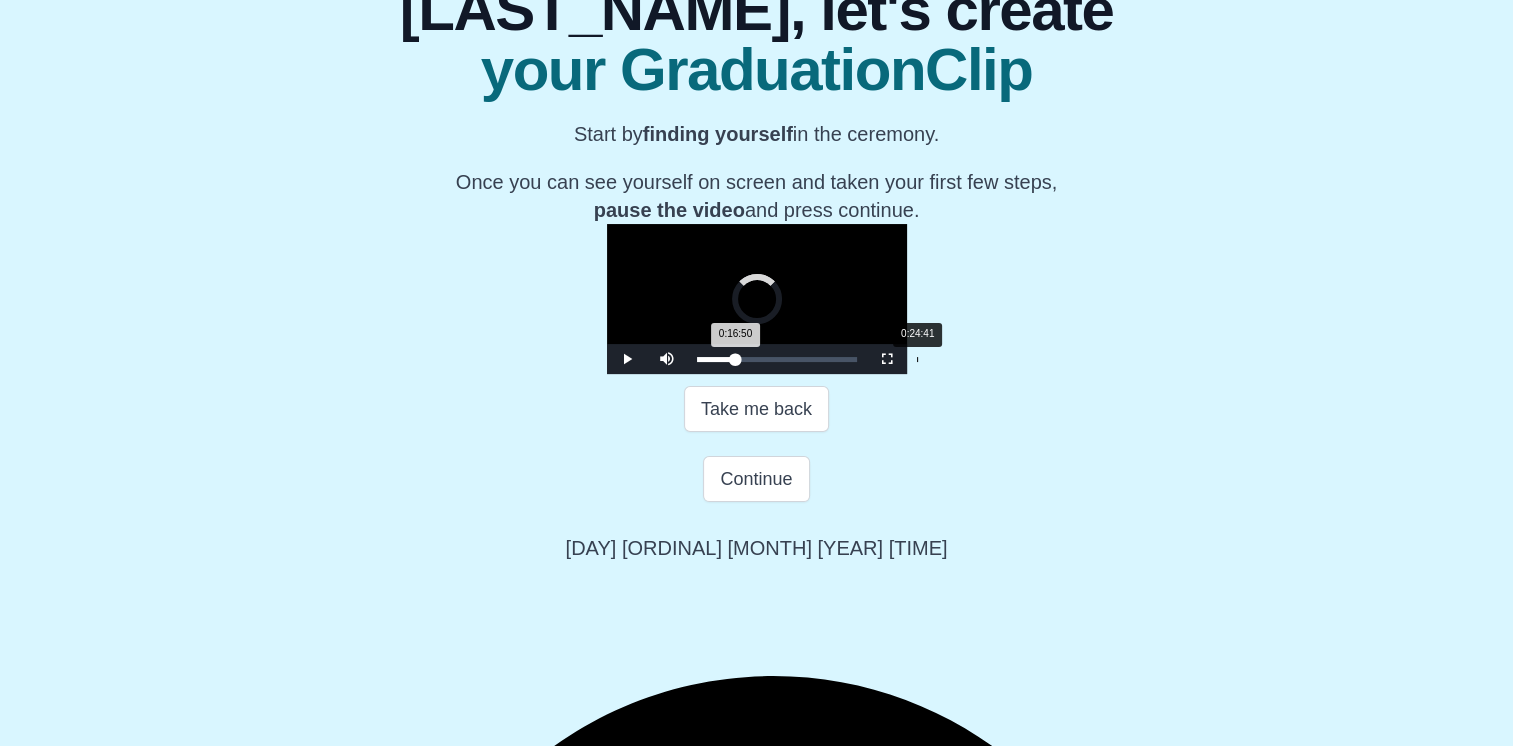 drag, startPoint x: 618, startPoint y: 629, endPoint x: 718, endPoint y: 626, distance: 100.04499 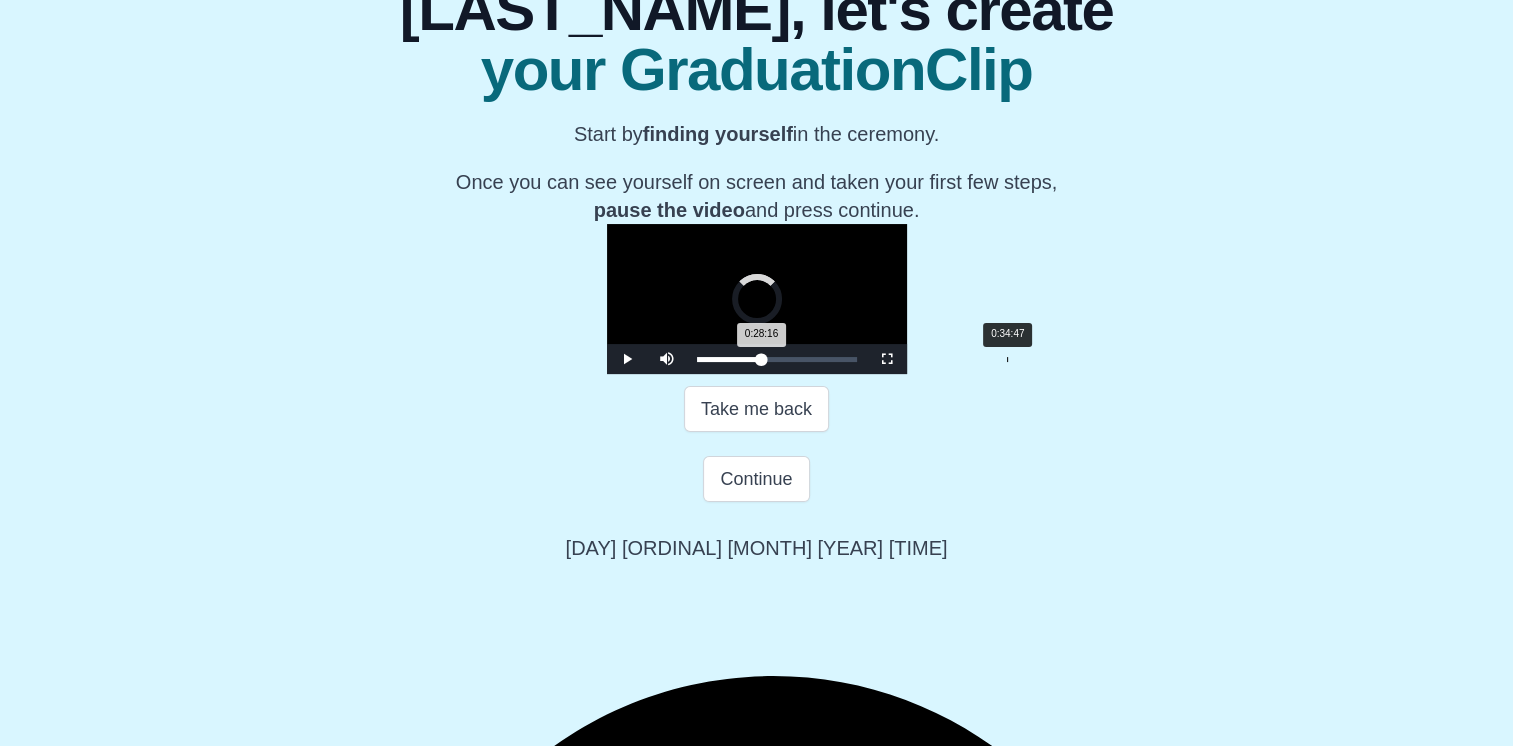 drag, startPoint x: 720, startPoint y: 631, endPoint x: 783, endPoint y: 627, distance: 63.126858 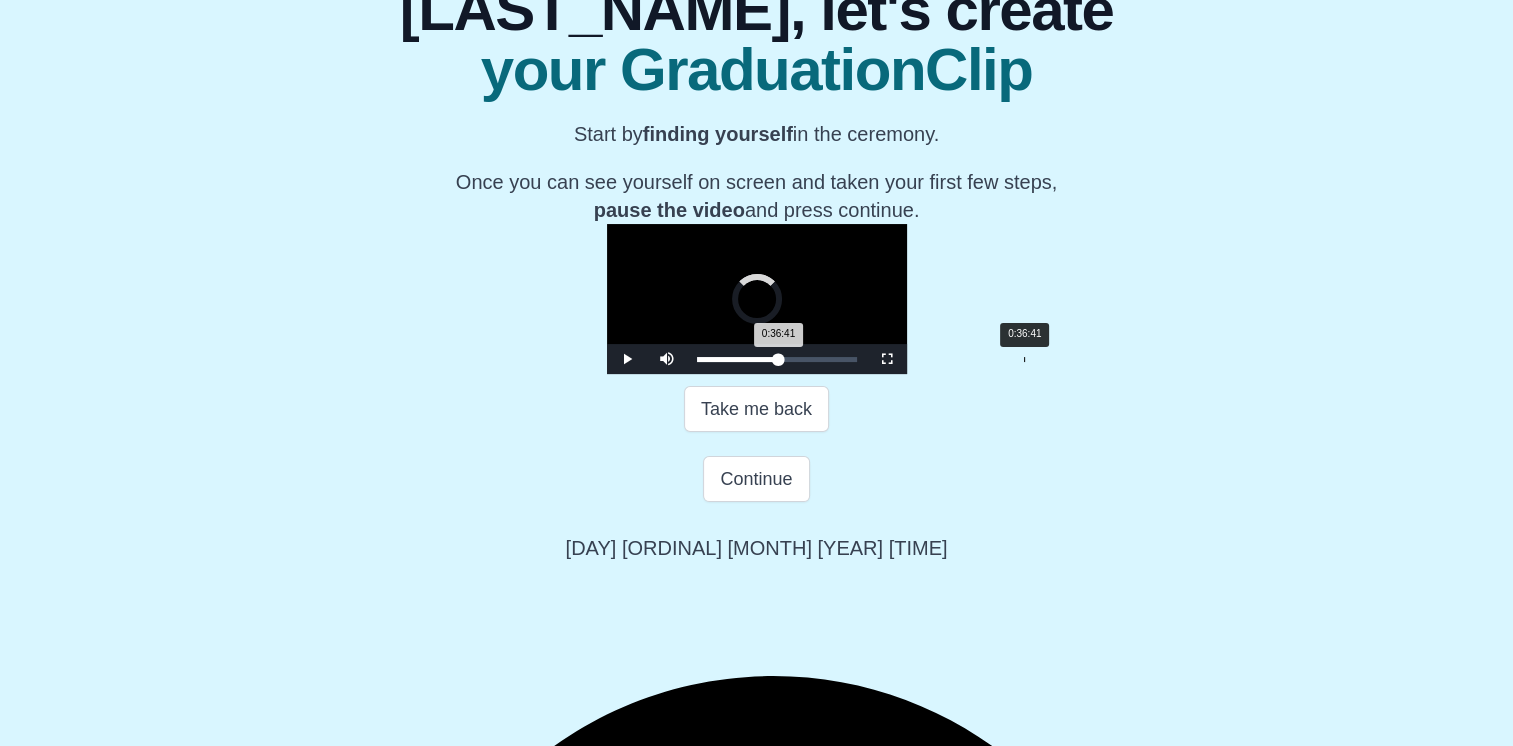 drag, startPoint x: 795, startPoint y: 630, endPoint x: 846, endPoint y: 630, distance: 51 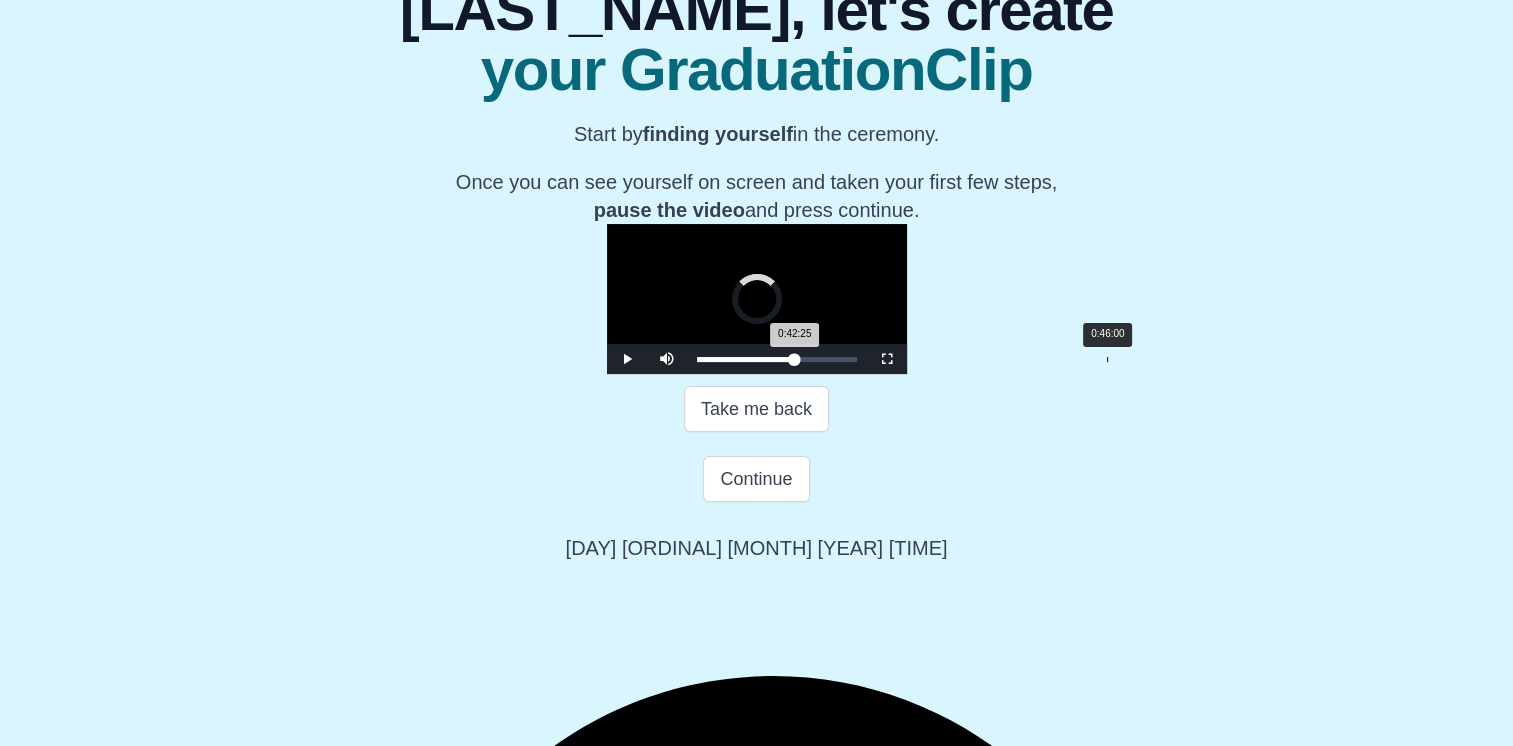 drag, startPoint x: 846, startPoint y: 630, endPoint x: 898, endPoint y: 638, distance: 52.611786 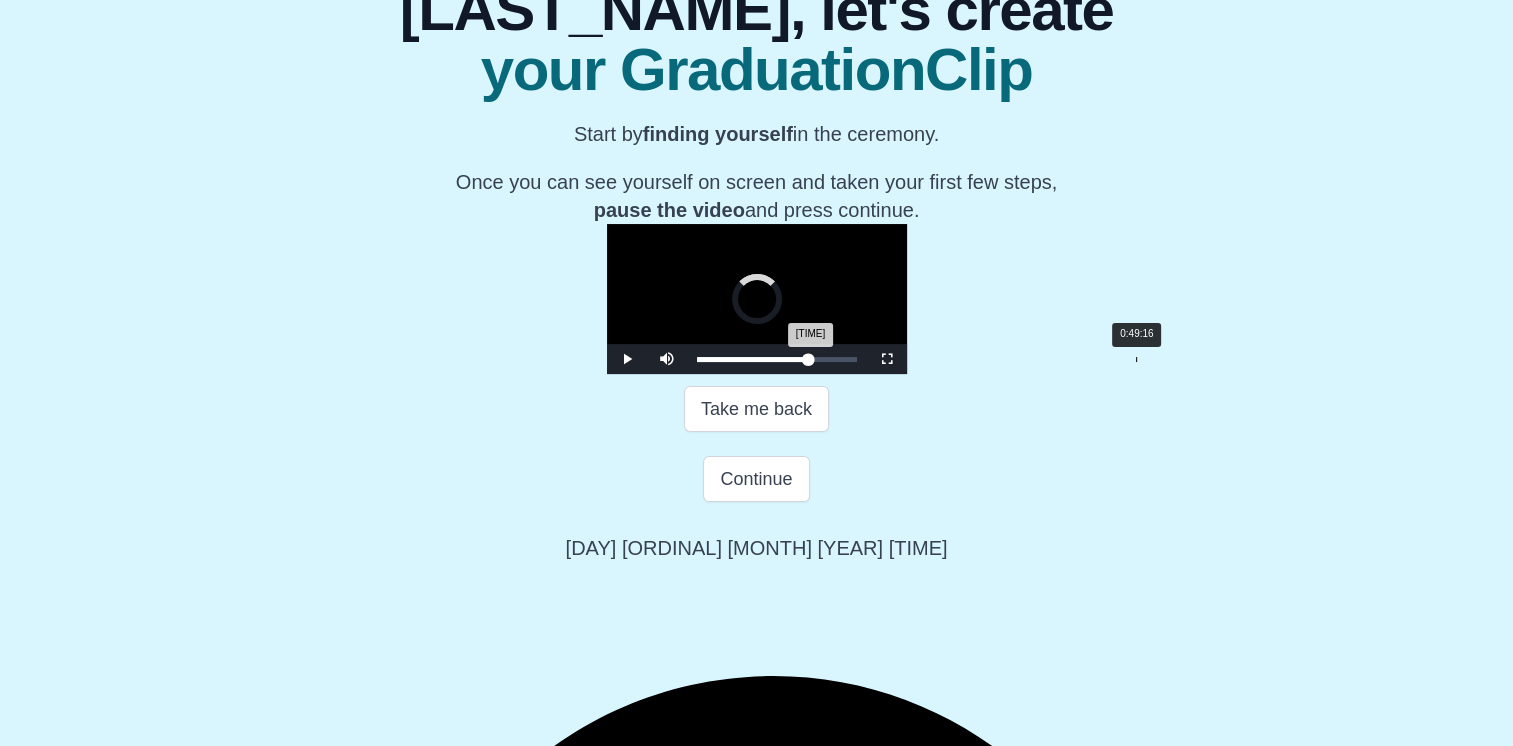 click on "Loaded : 0% [TIME] [TIME] Progress : 0%" at bounding box center [777, 359] 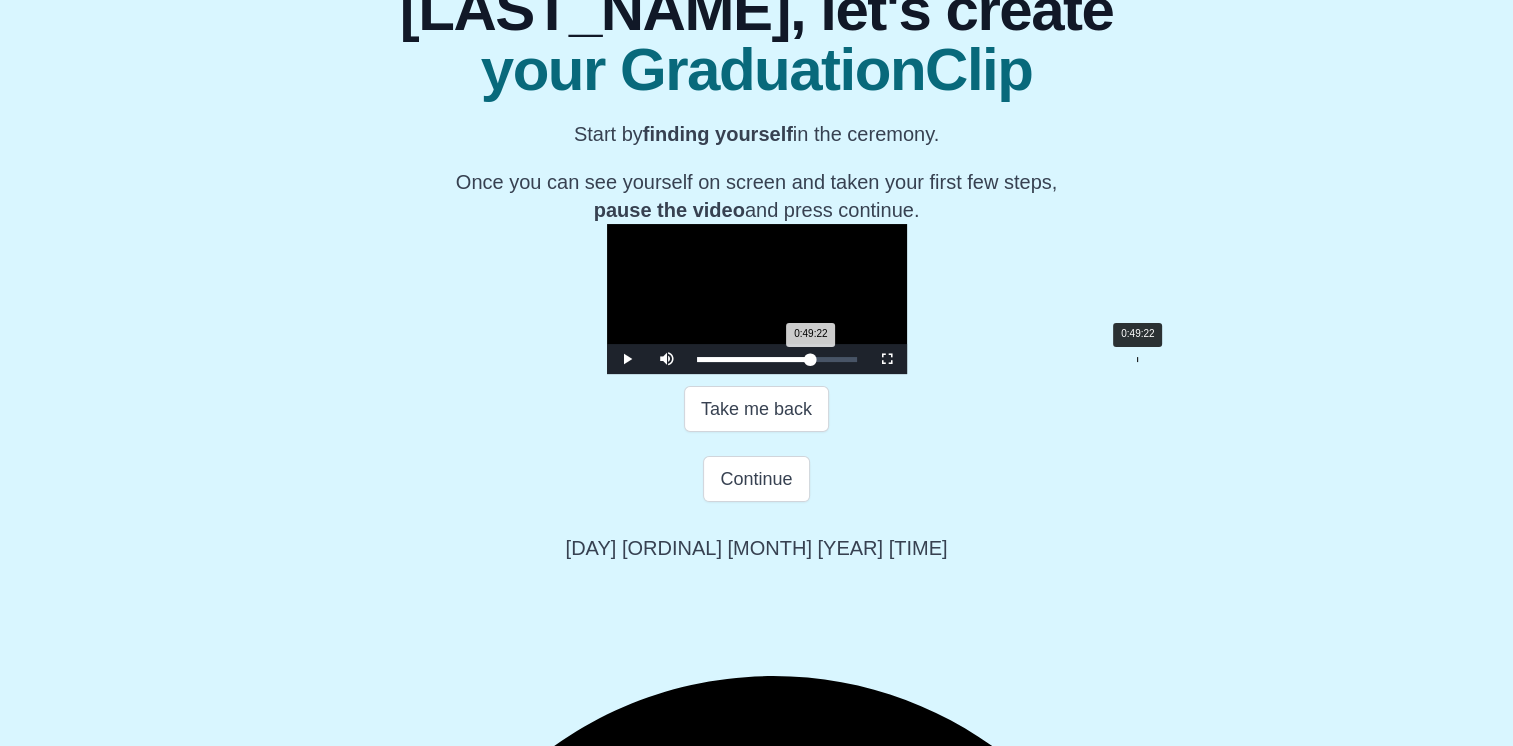 click on "0:49:22 Progress : 0%" at bounding box center (754, 359) 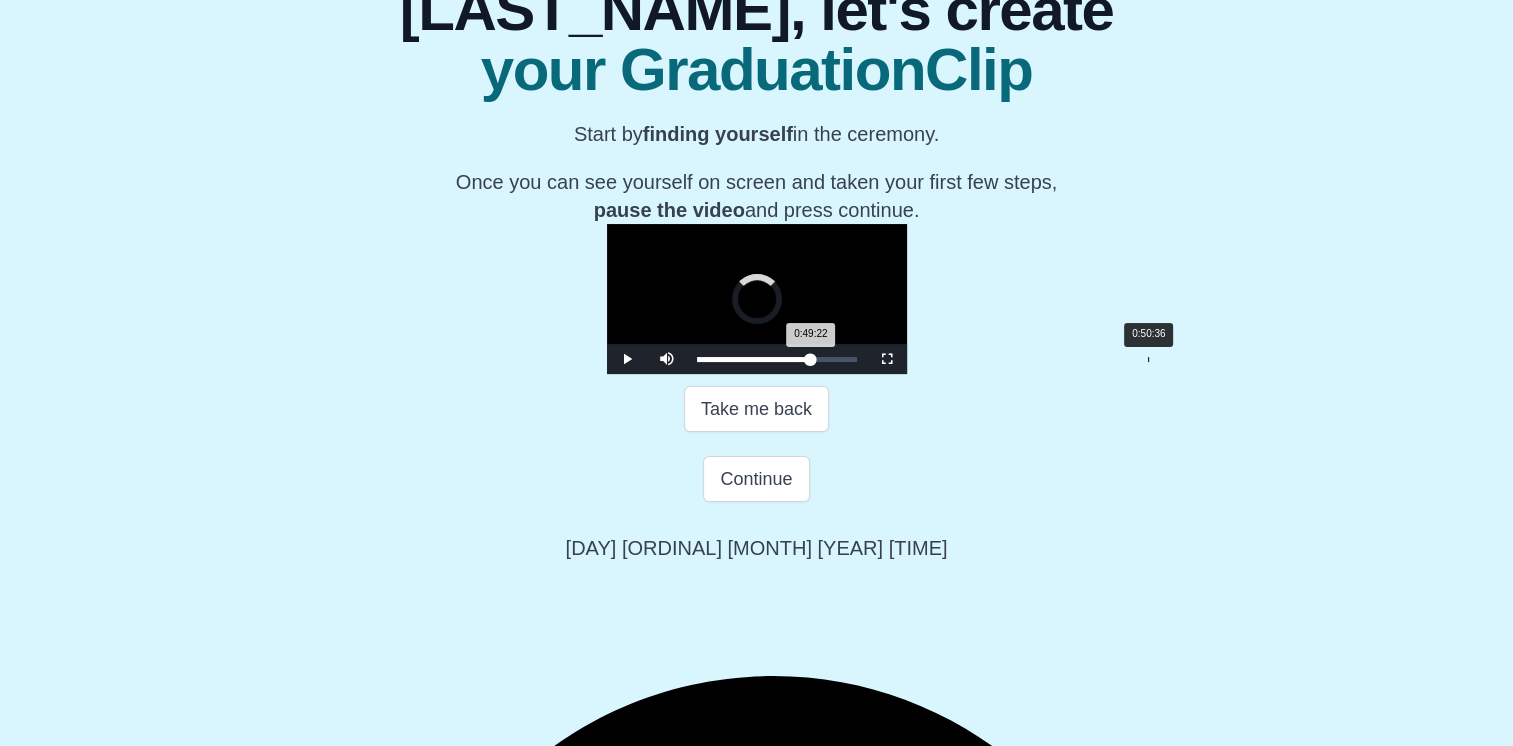 drag, startPoint x: 908, startPoint y: 637, endPoint x: 920, endPoint y: 637, distance: 12 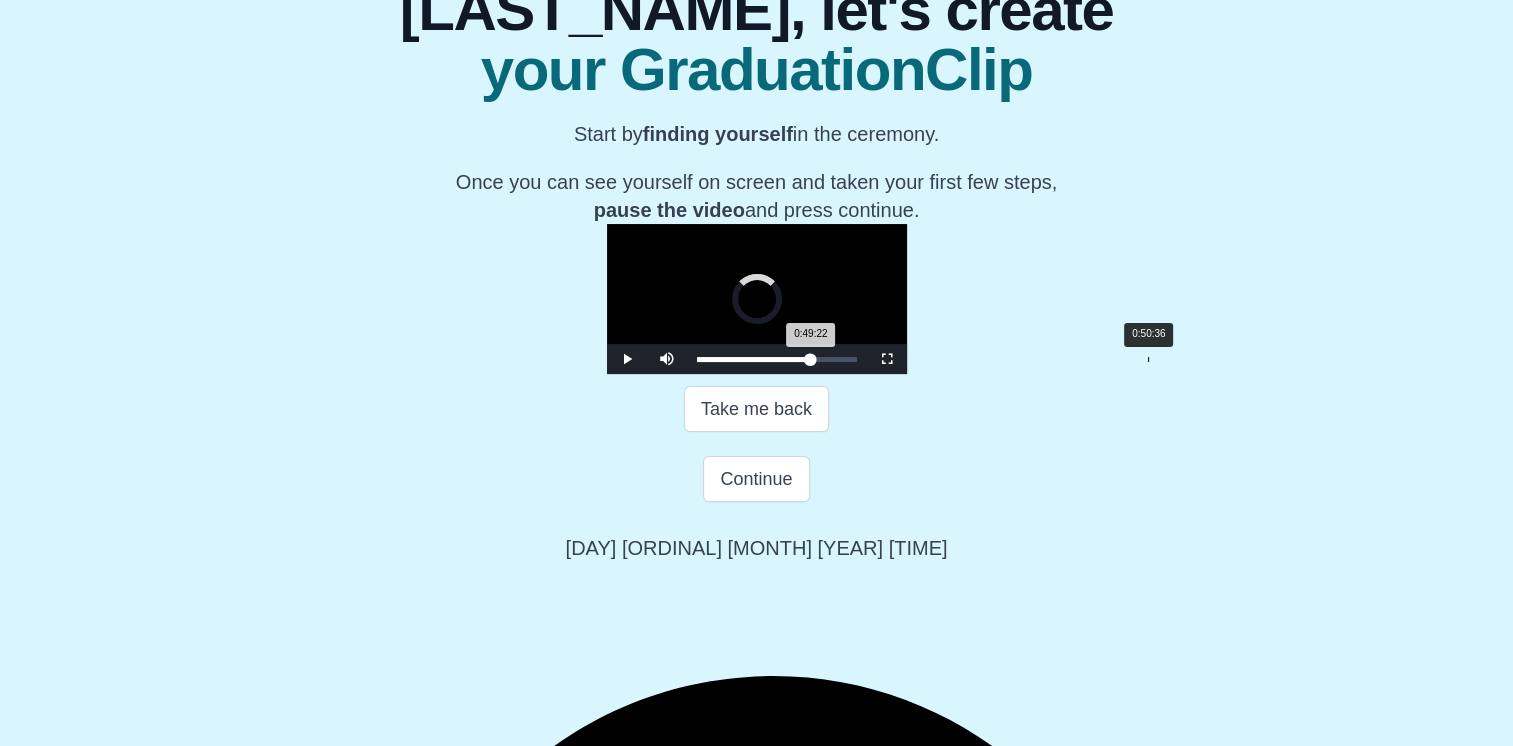 click on "Loaded : 0% [TIME] [TIME] Progress : 0%" at bounding box center (777, 359) 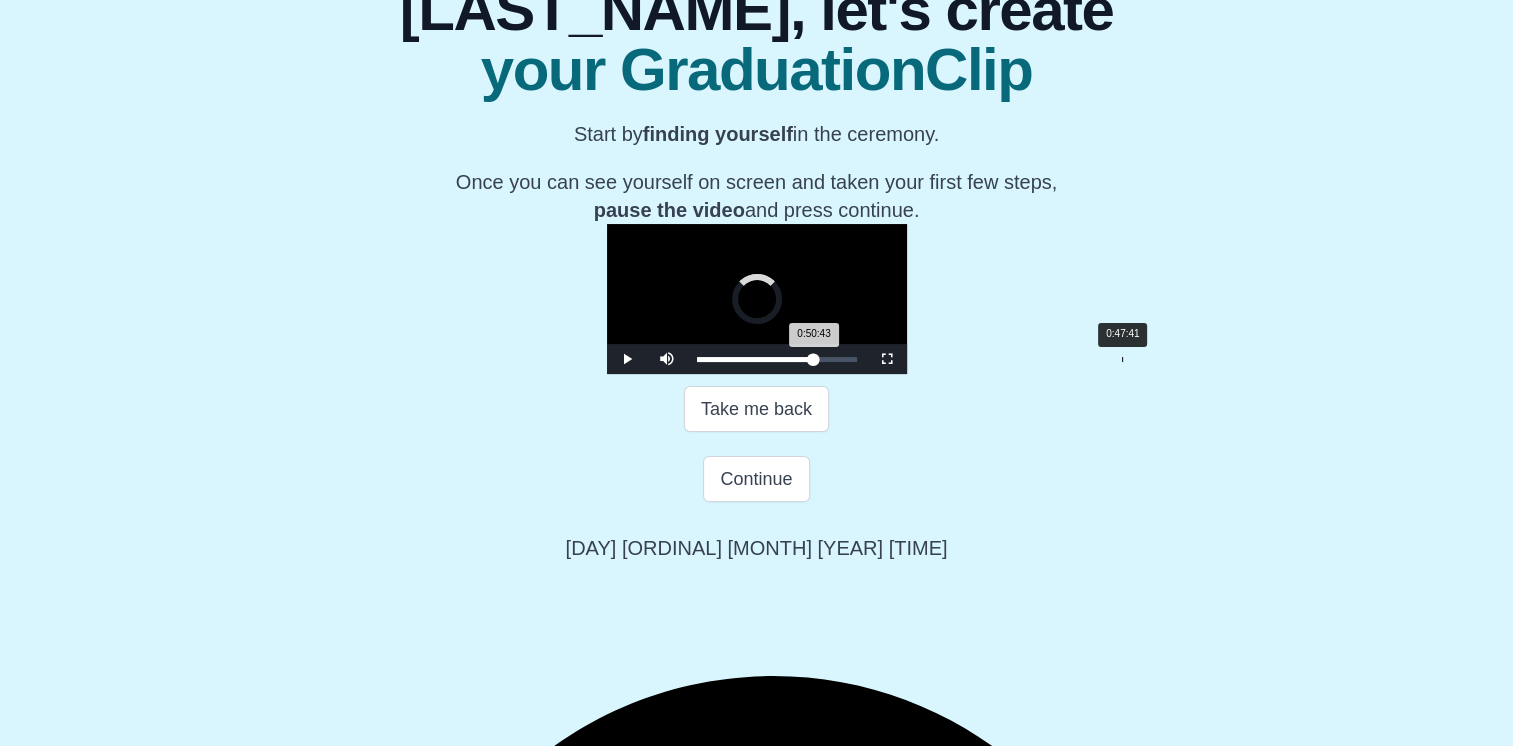 drag, startPoint x: 920, startPoint y: 637, endPoint x: 891, endPoint y: 640, distance: 29.15476 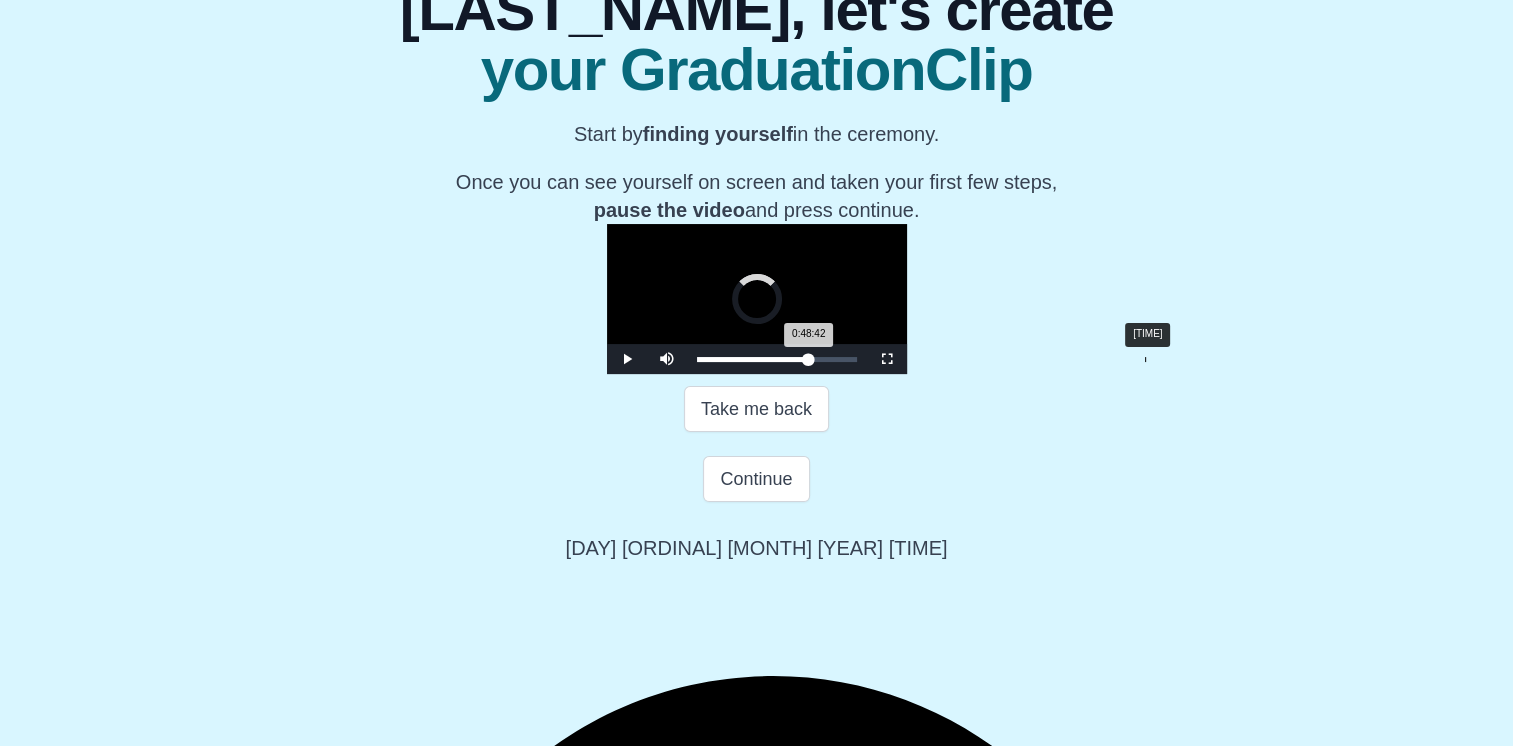 drag, startPoint x: 891, startPoint y: 640, endPoint x: 916, endPoint y: 641, distance: 25.019993 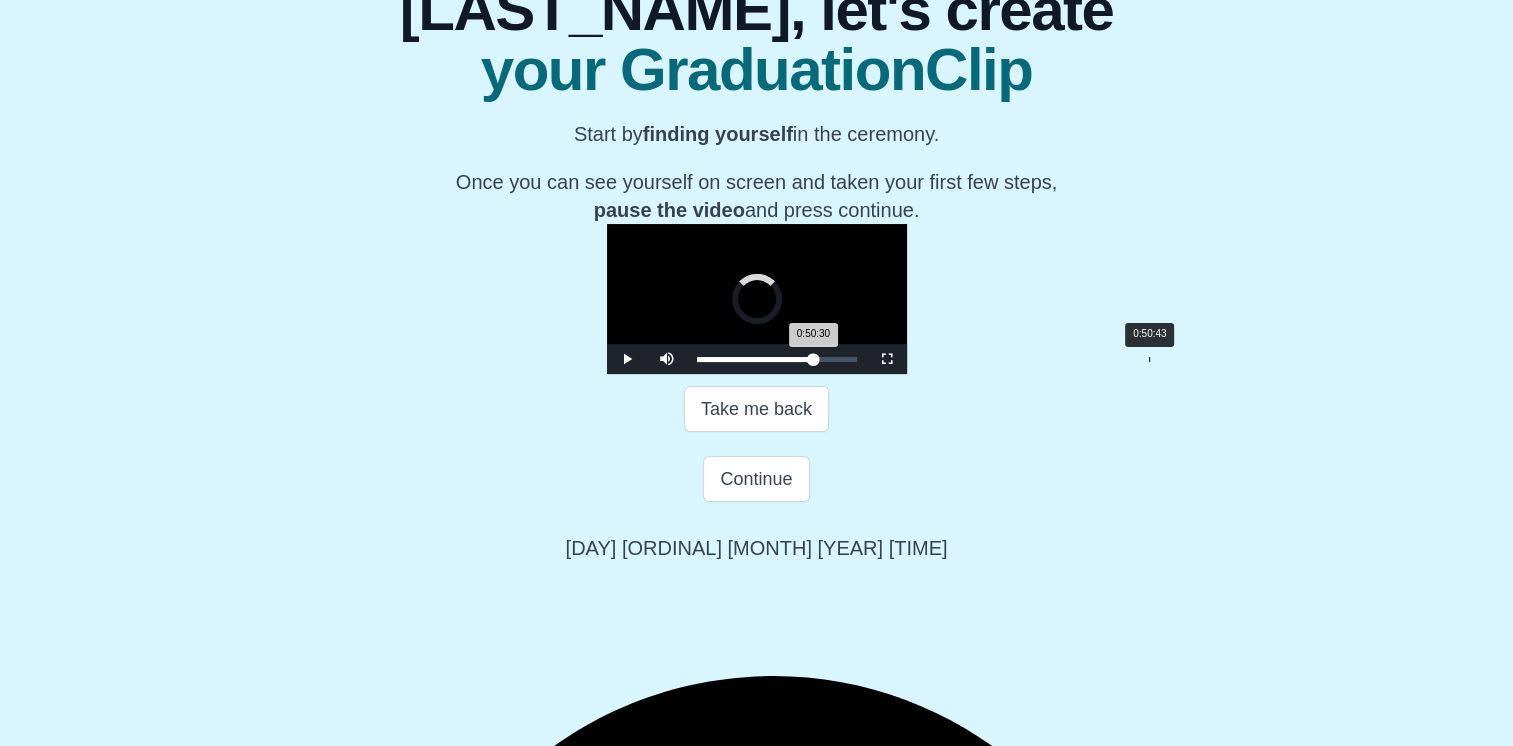 click on "[TIME] Progress : 0%" at bounding box center [755, 359] 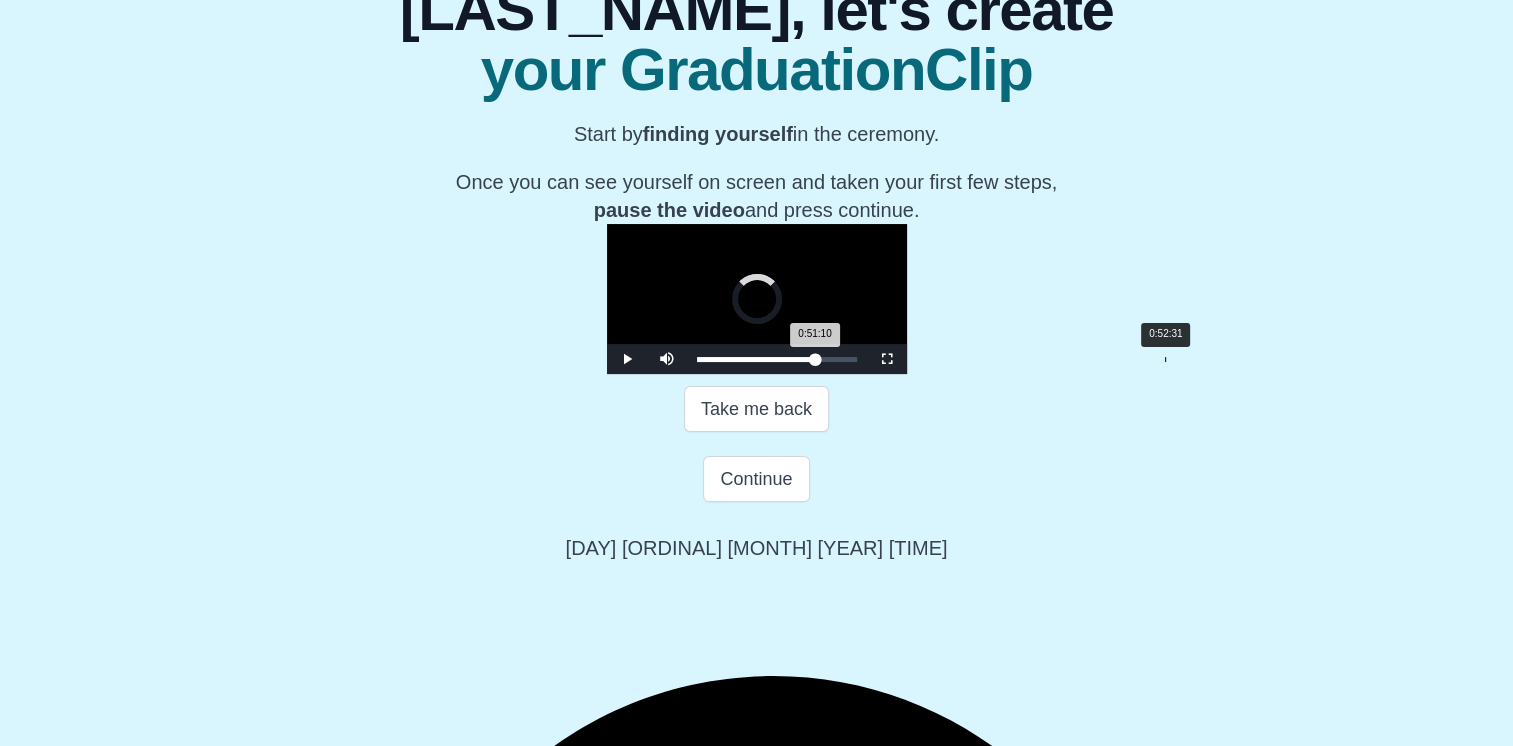 drag, startPoint x: 924, startPoint y: 641, endPoint x: 940, endPoint y: 640, distance: 16.03122 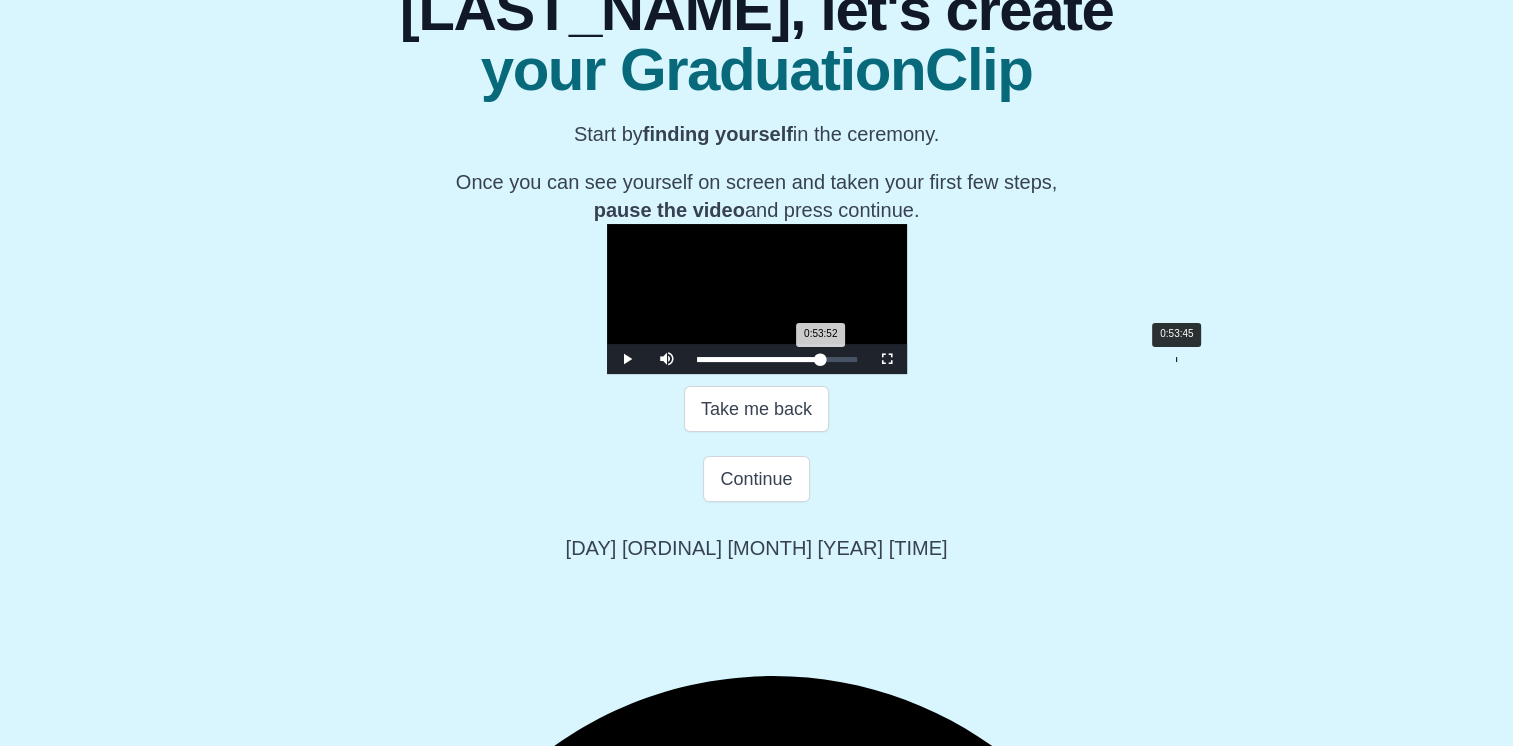 click on "[TIME] Progress : 0%" at bounding box center [759, 359] 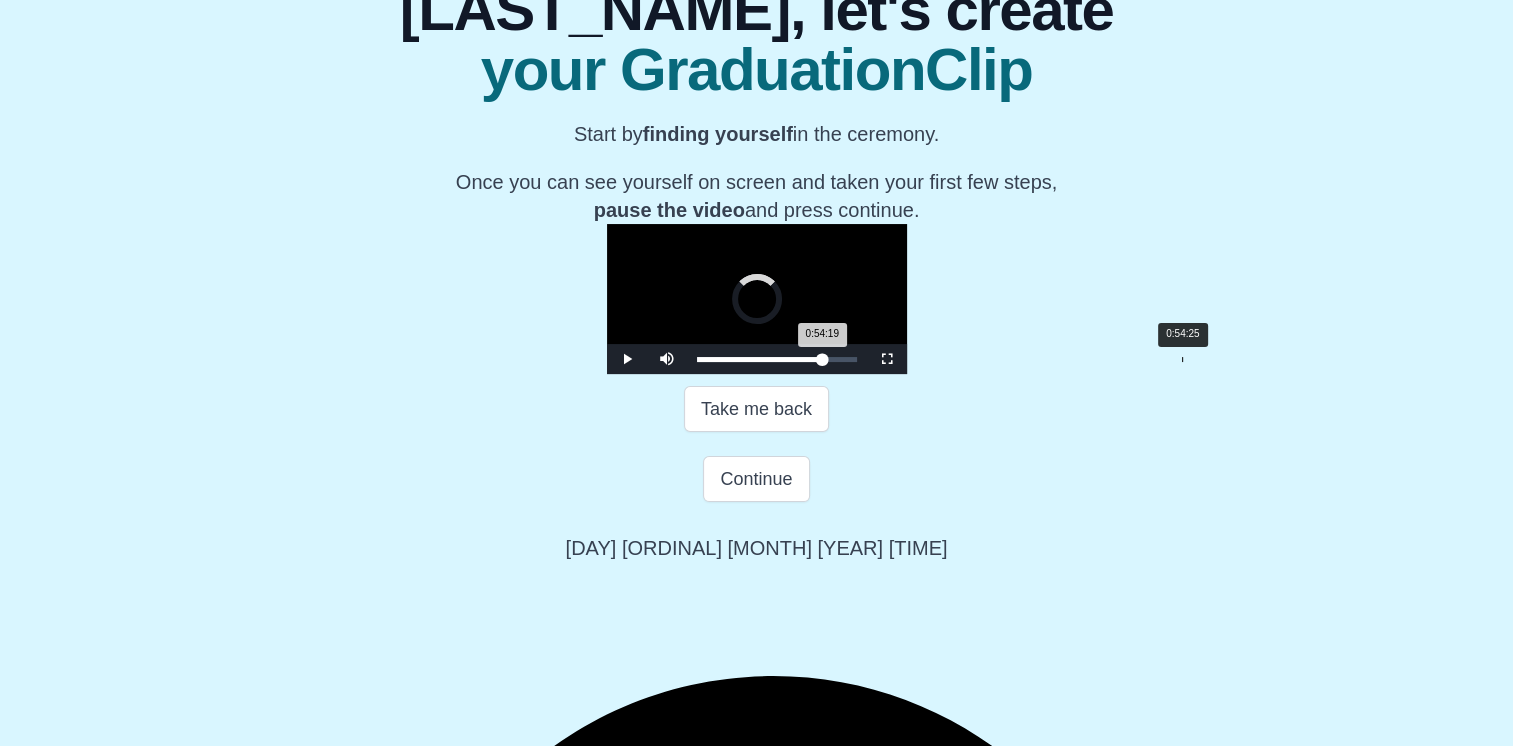 click on "[TIME] Progress : 0%" at bounding box center (760, 359) 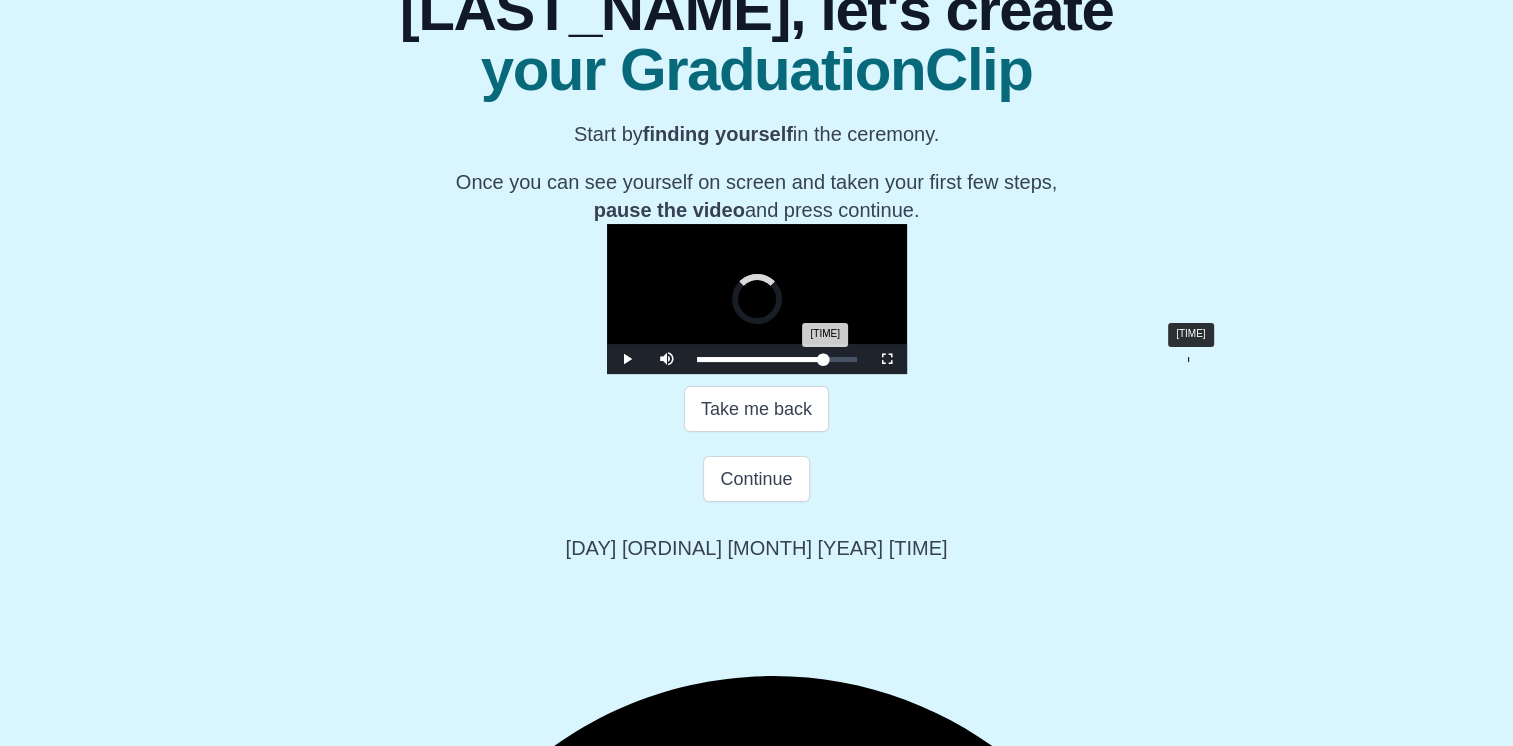 click on "[TIME] Progress : 0%" at bounding box center [760, 359] 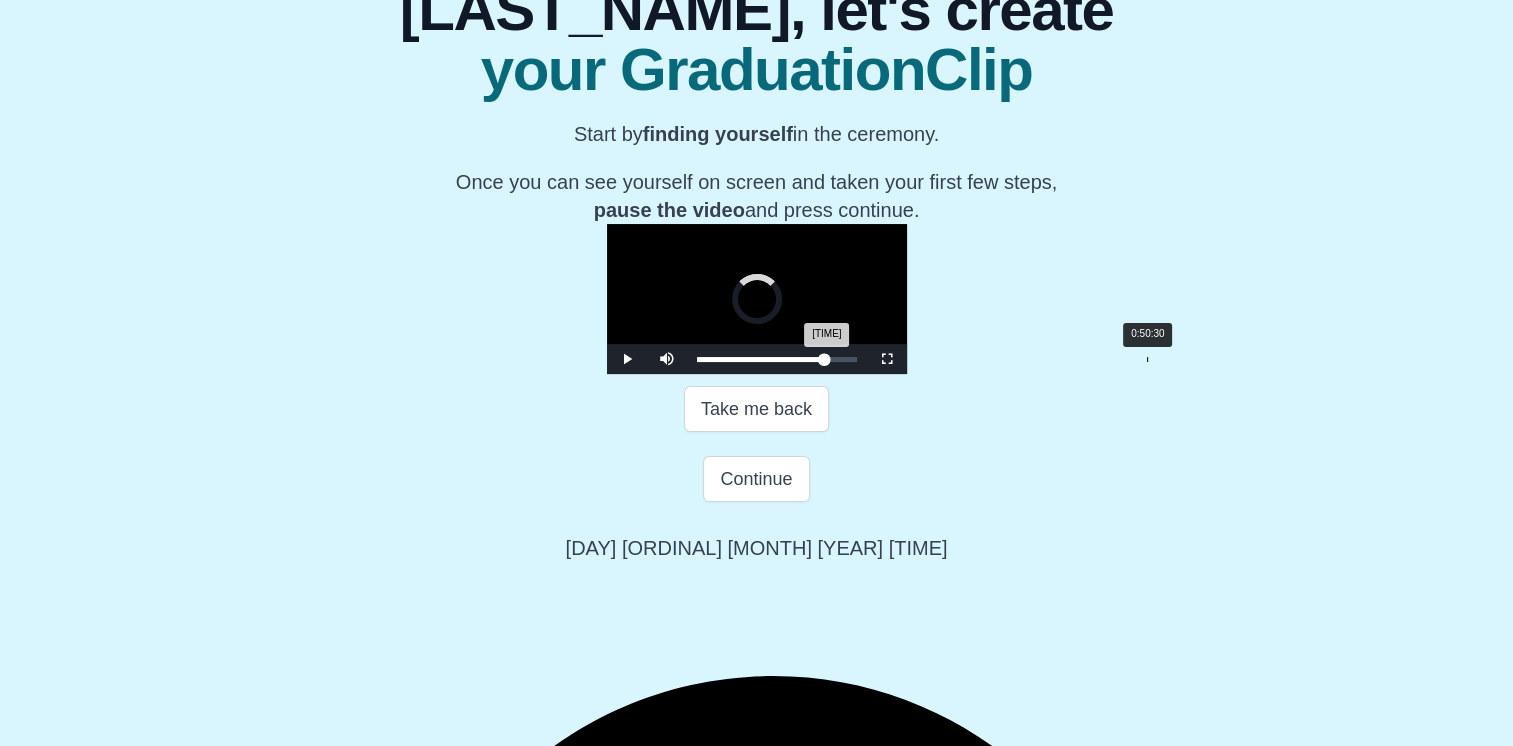 drag, startPoint x: 962, startPoint y: 639, endPoint x: 914, endPoint y: 638, distance: 48.010414 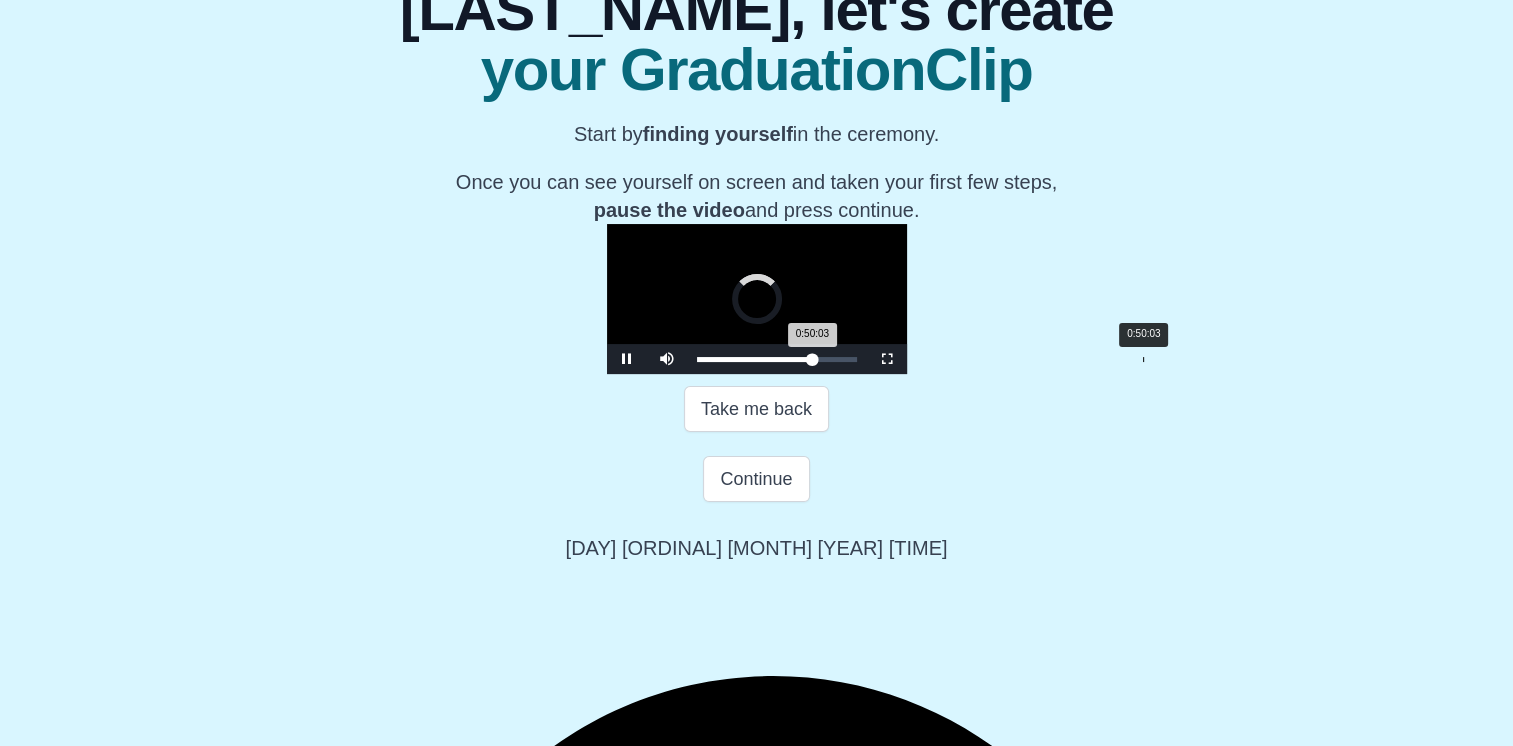 click on "[TIME] Progress : 0%" at bounding box center [755, 359] 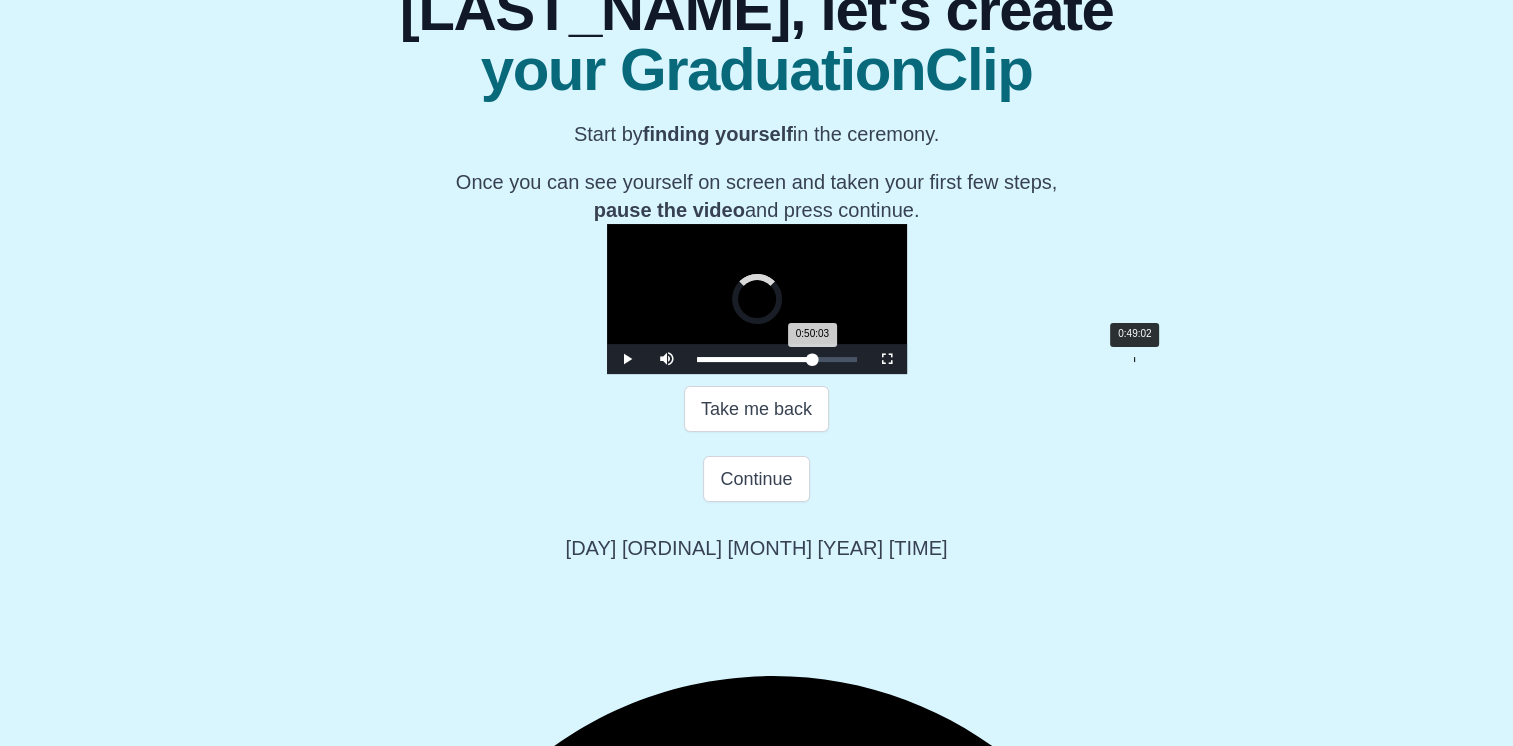 drag, startPoint x: 914, startPoint y: 638, endPoint x: 897, endPoint y: 640, distance: 17.117243 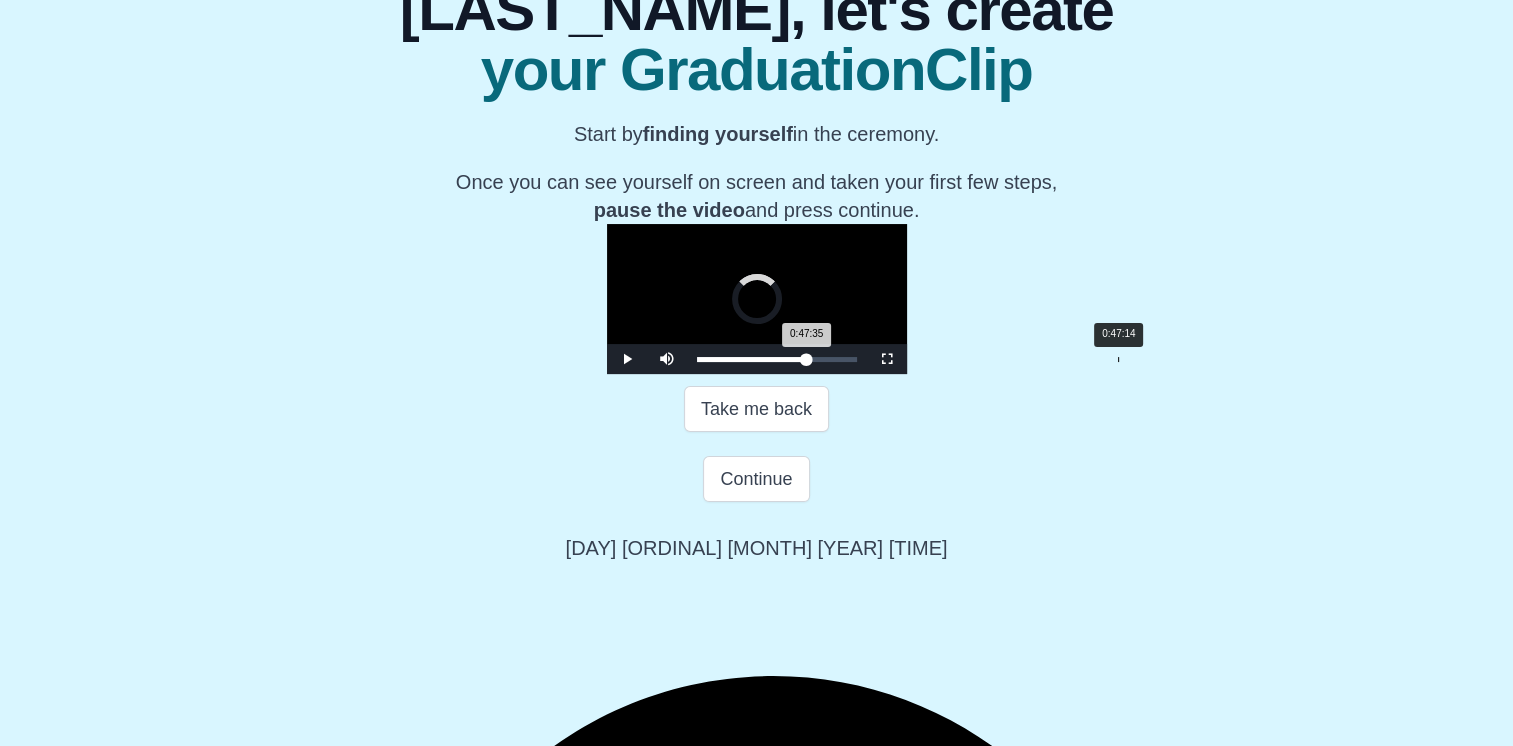 drag, startPoint x: 897, startPoint y: 640, endPoint x: 883, endPoint y: 642, distance: 14.142136 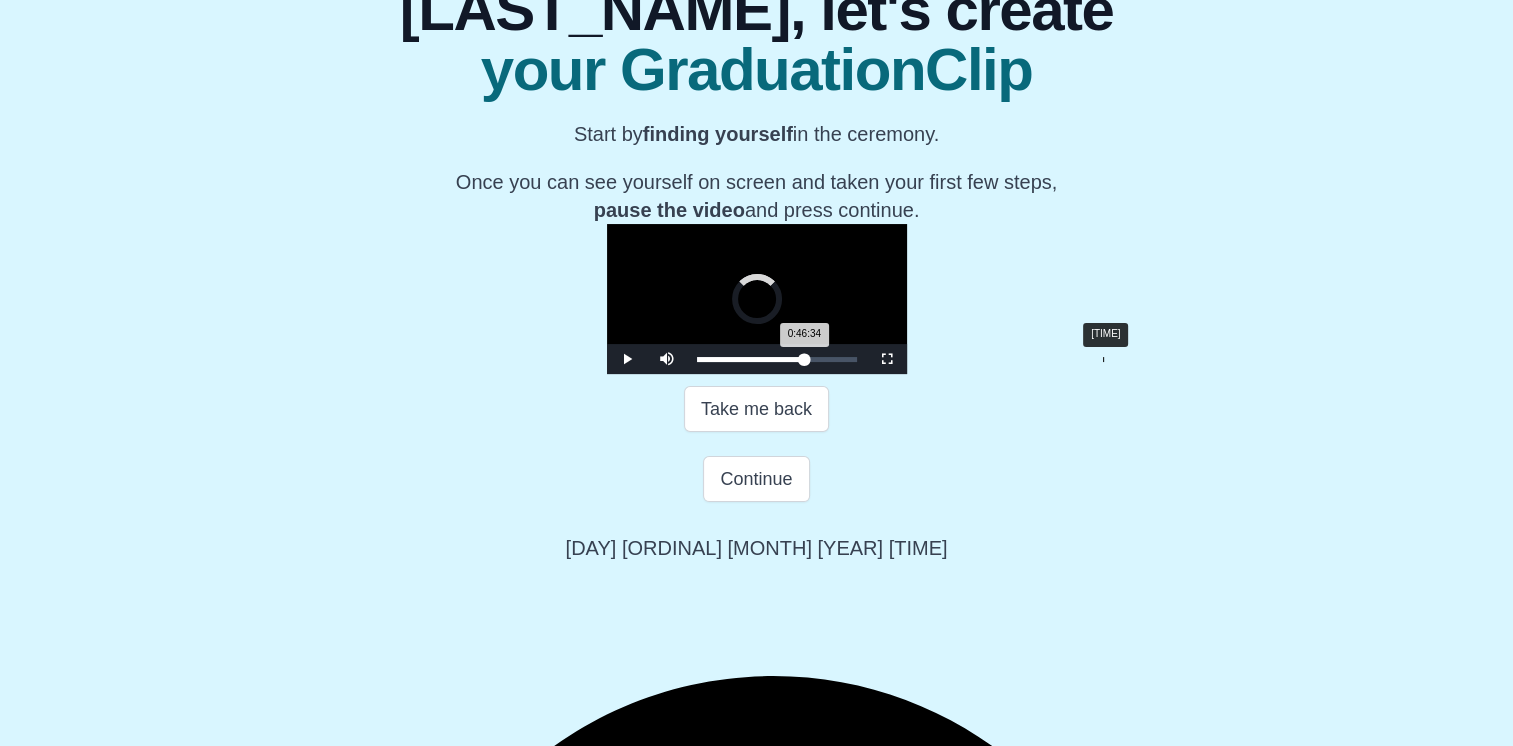 drag, startPoint x: 883, startPoint y: 642, endPoint x: 870, endPoint y: 643, distance: 13.038404 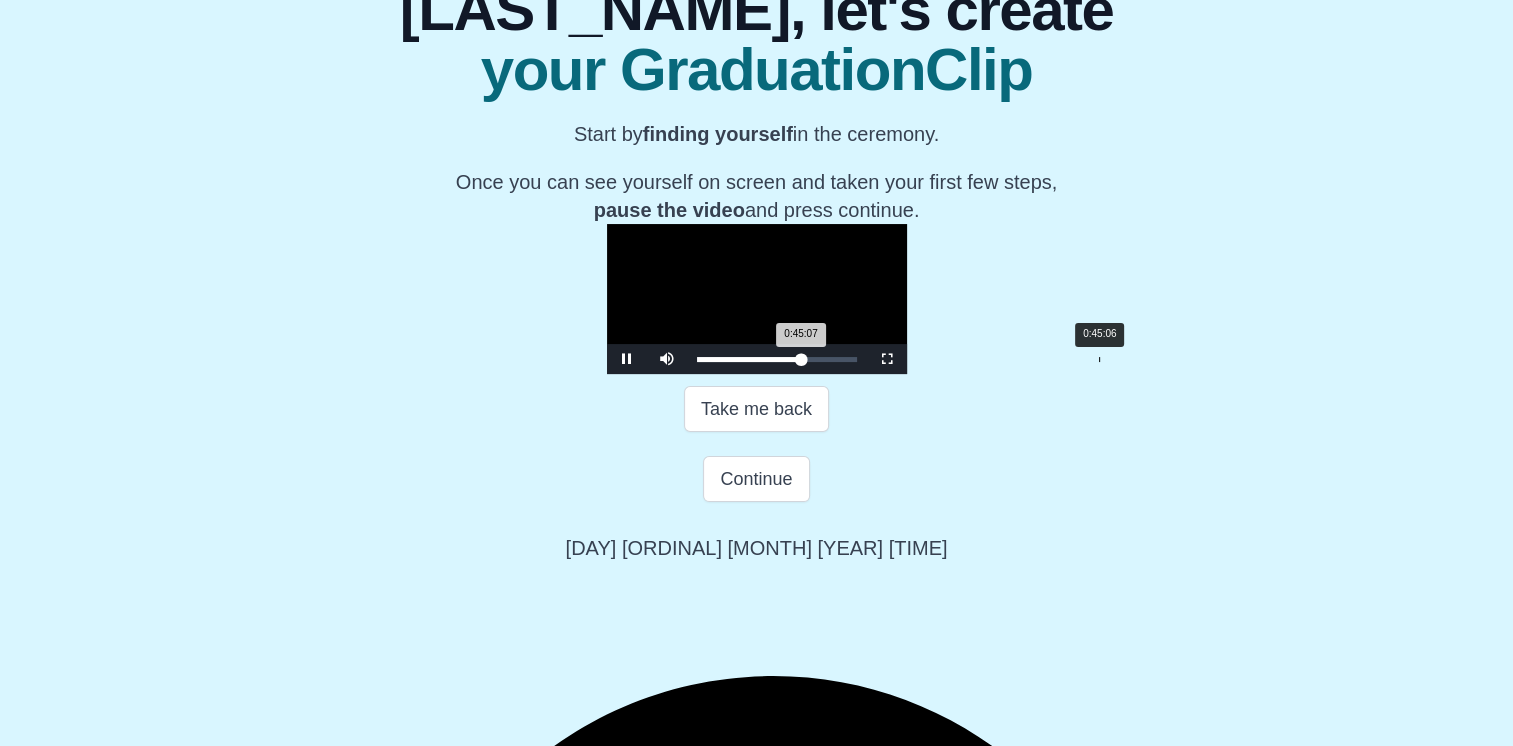 click on "Loaded : 0% [TIME] [TIME] Progress : 0%" at bounding box center (777, 359) 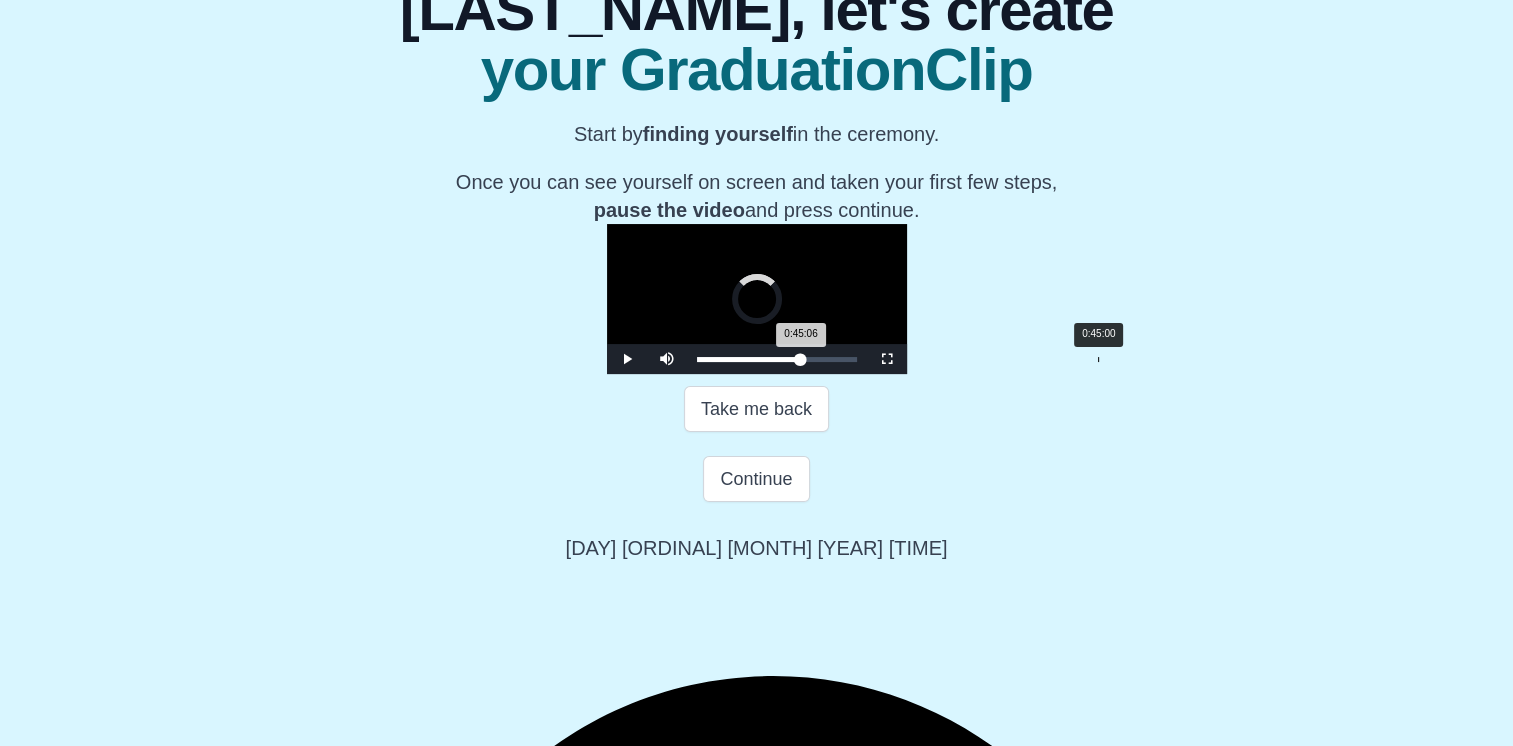 drag, startPoint x: 870, startPoint y: 643, endPoint x: 859, endPoint y: 646, distance: 11.401754 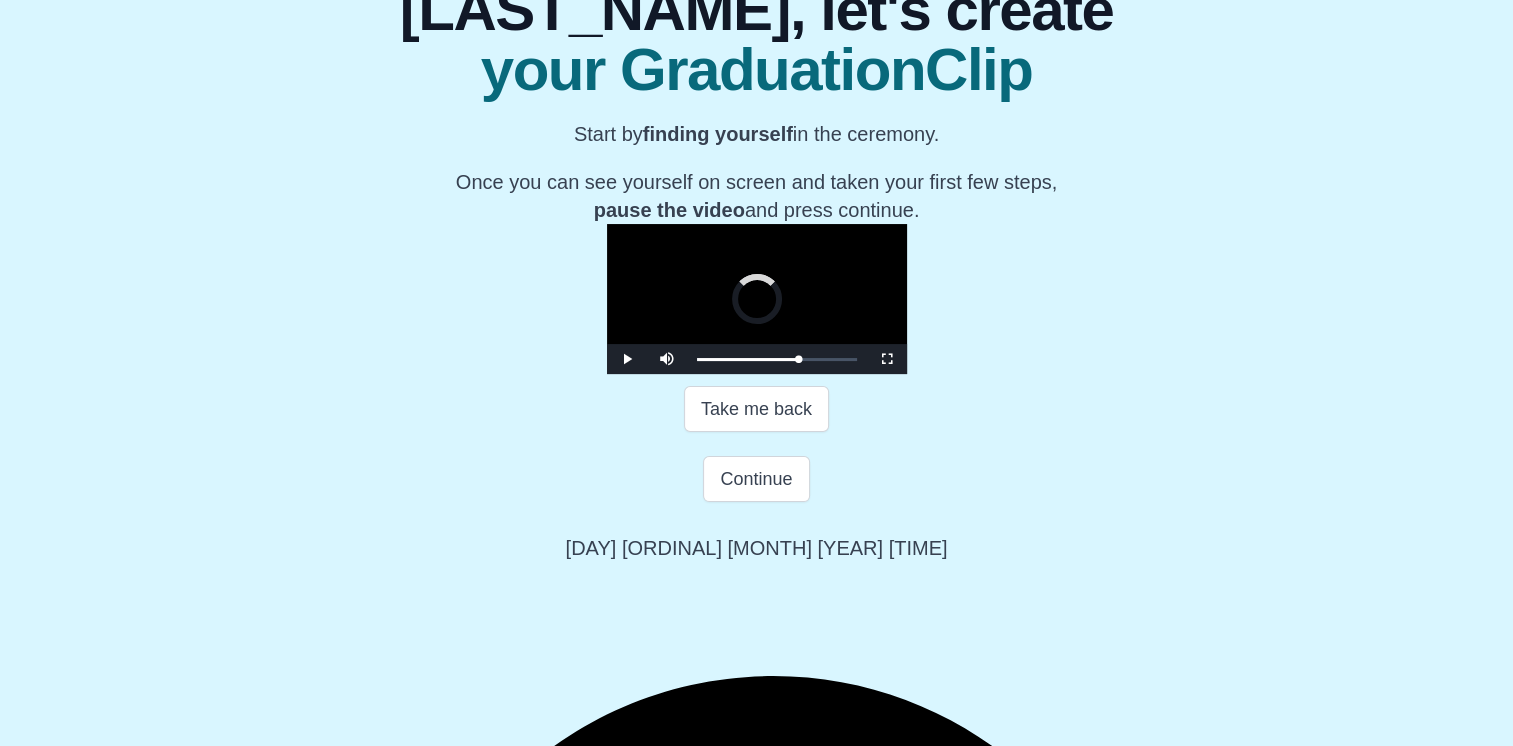 drag, startPoint x: 859, startPoint y: 646, endPoint x: 843, endPoint y: 650, distance: 16.492422 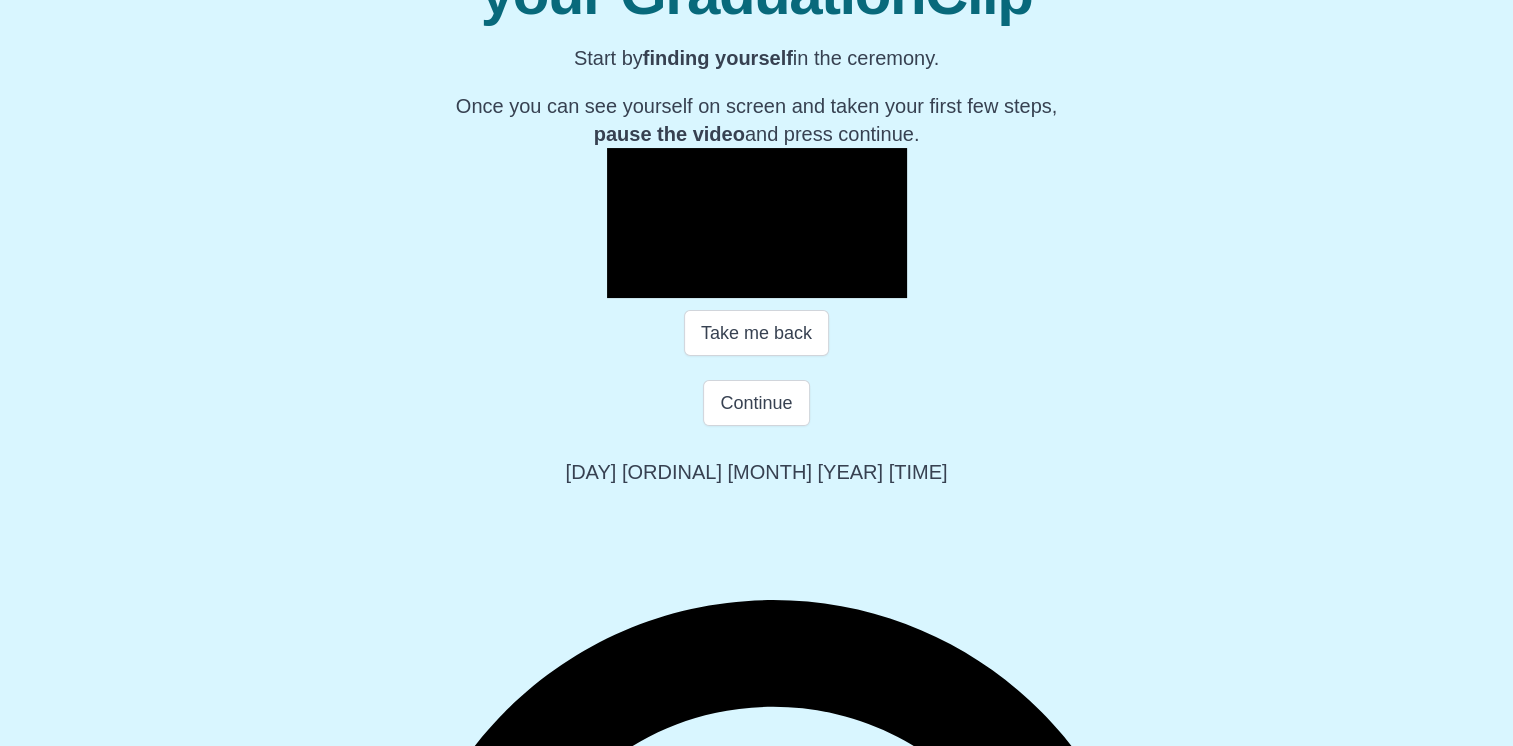 scroll, scrollTop: 336, scrollLeft: 0, axis: vertical 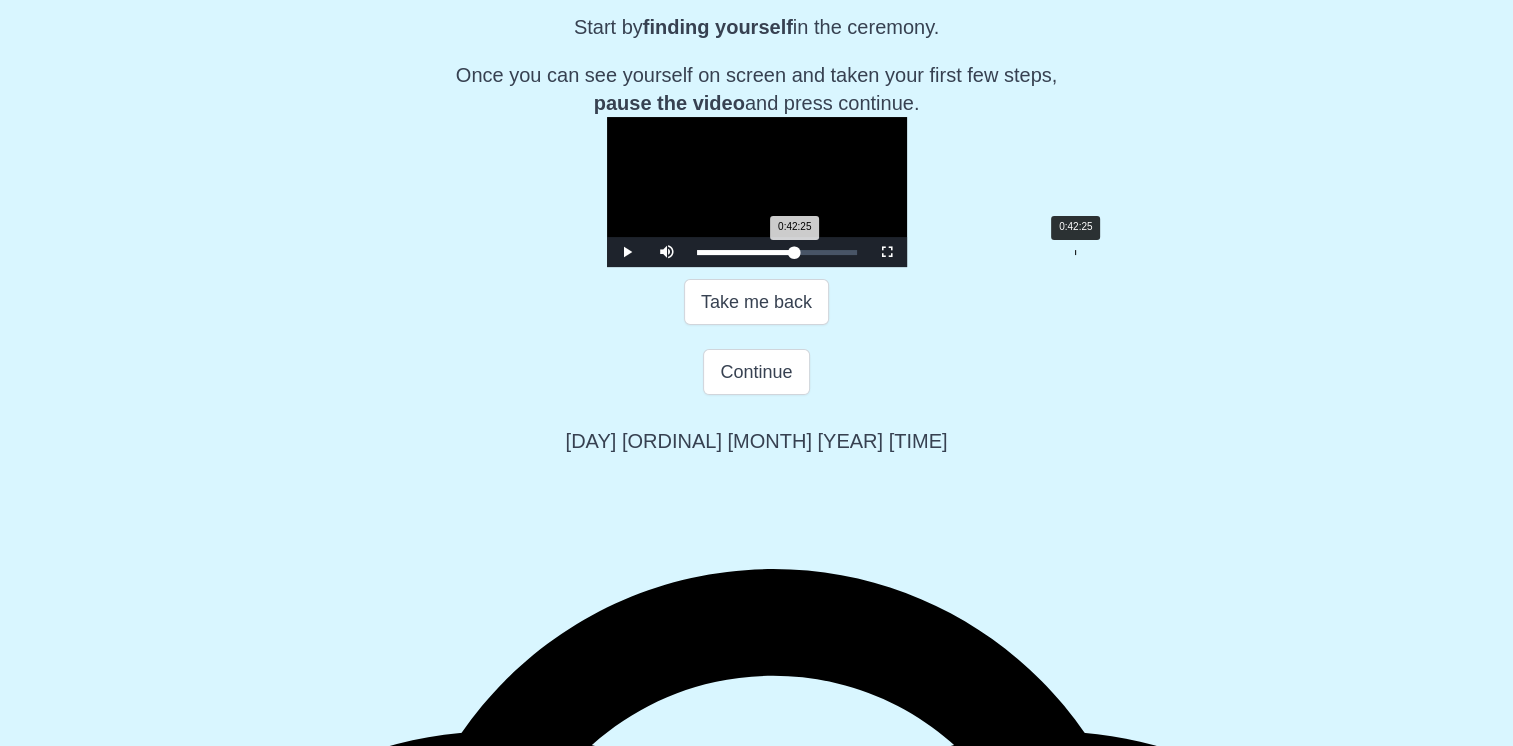 click on "[TIME] Progress : 0%" at bounding box center [746, 252] 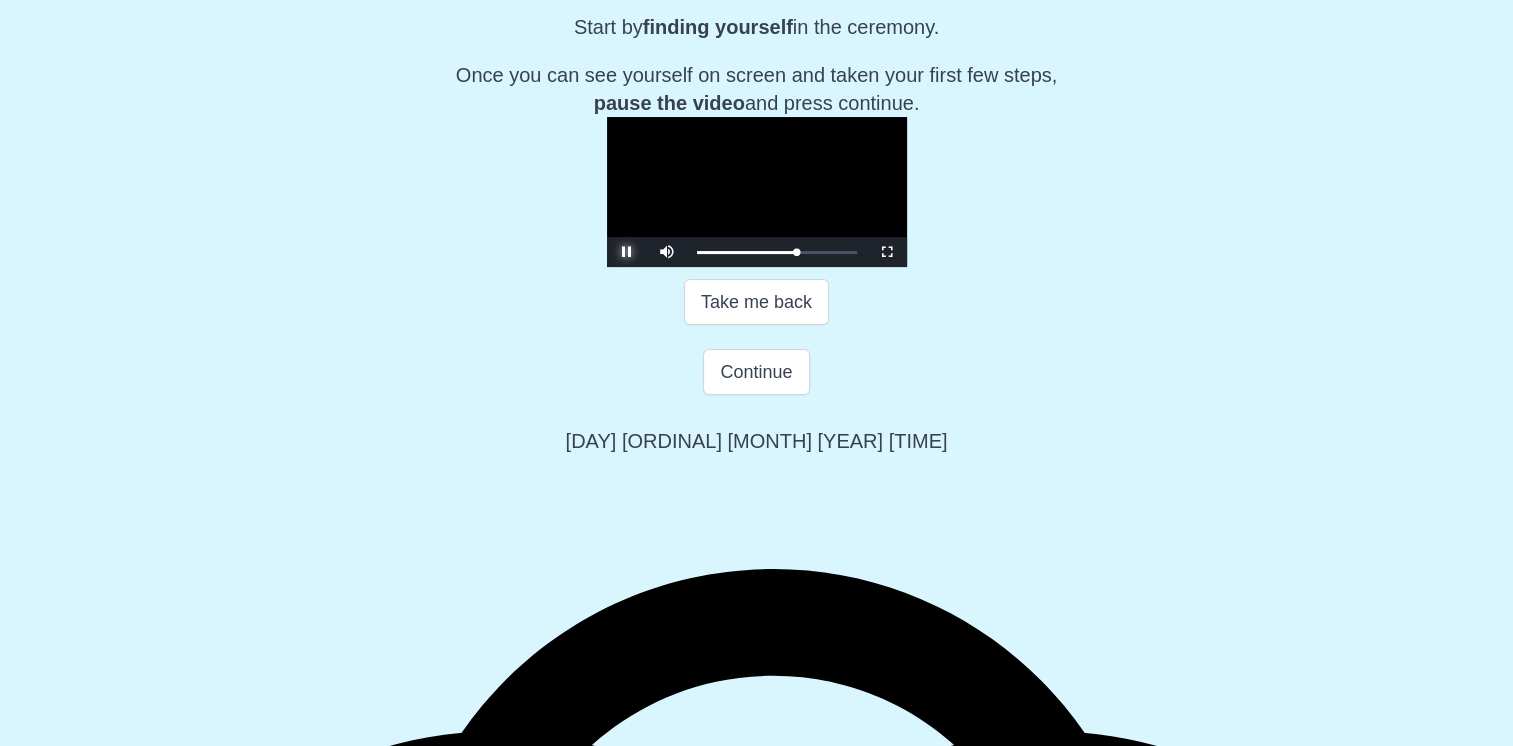 click at bounding box center [627, 252] 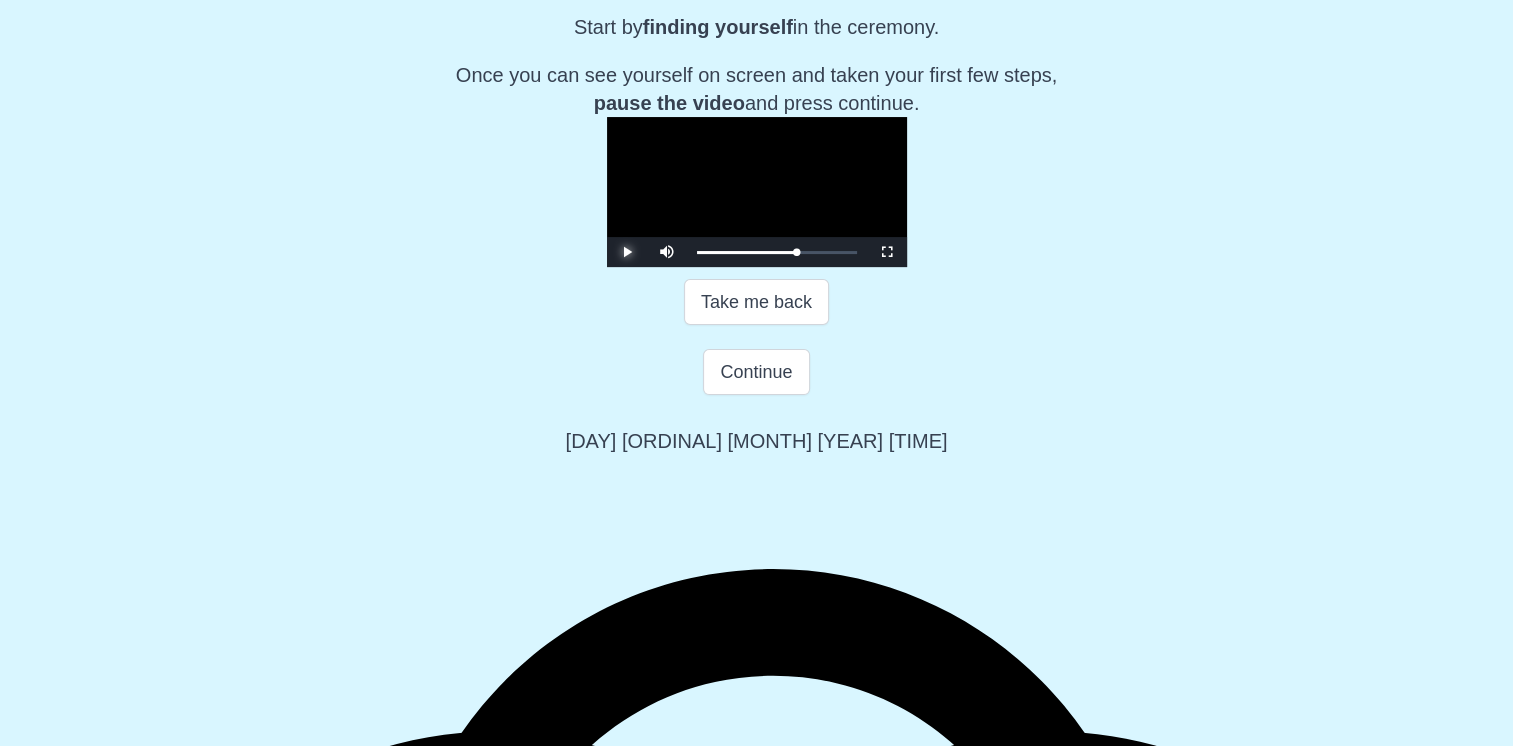 click at bounding box center (627, 252) 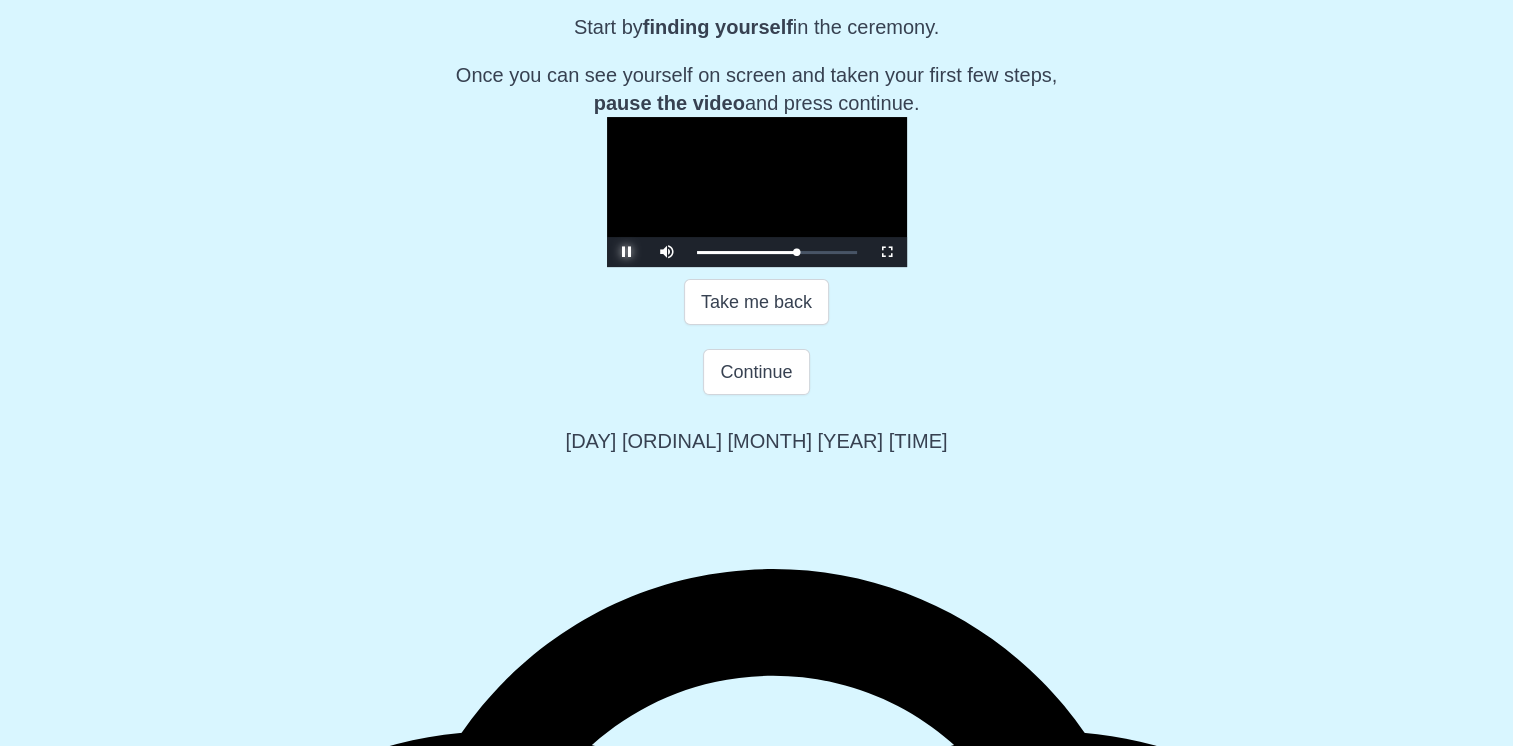 click at bounding box center [627, 252] 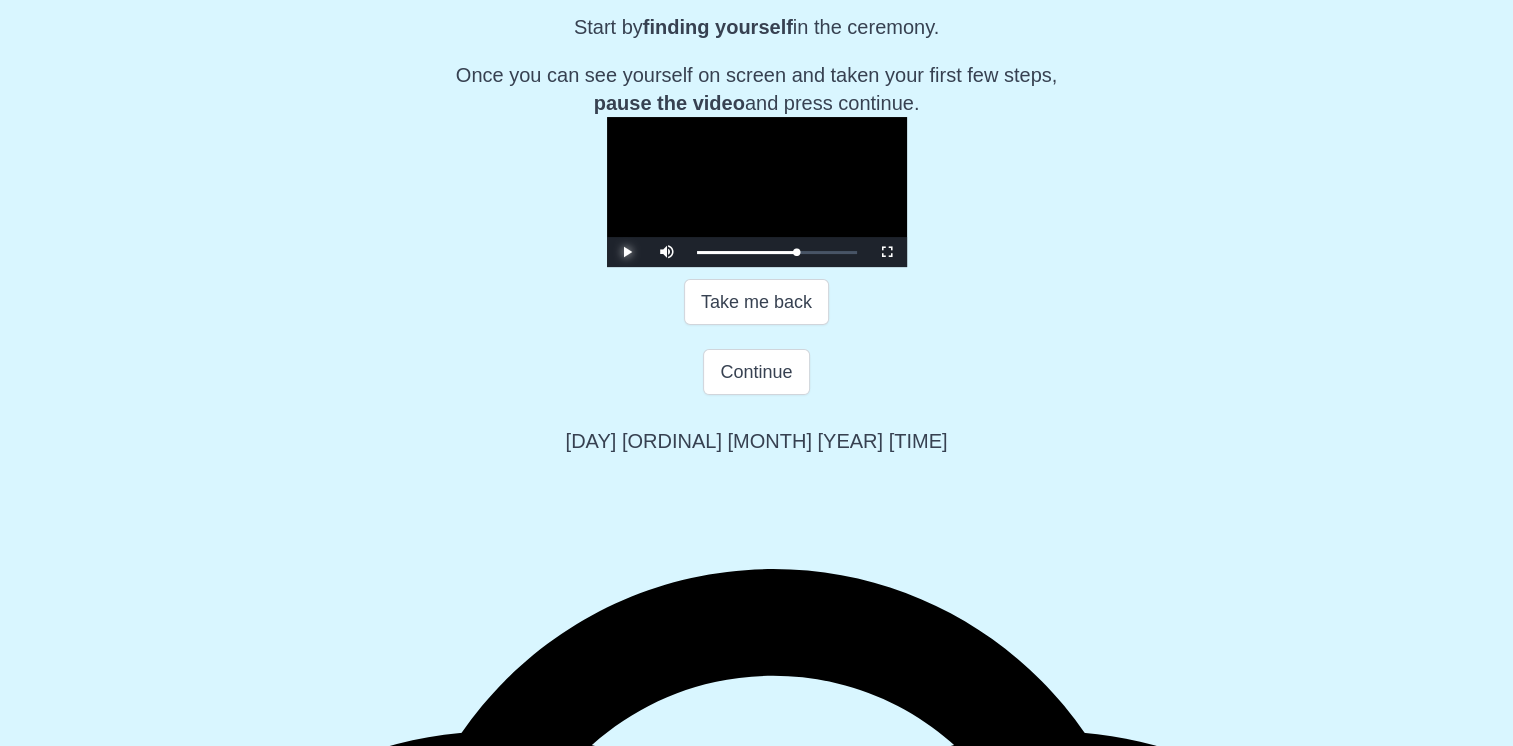 click at bounding box center [627, 252] 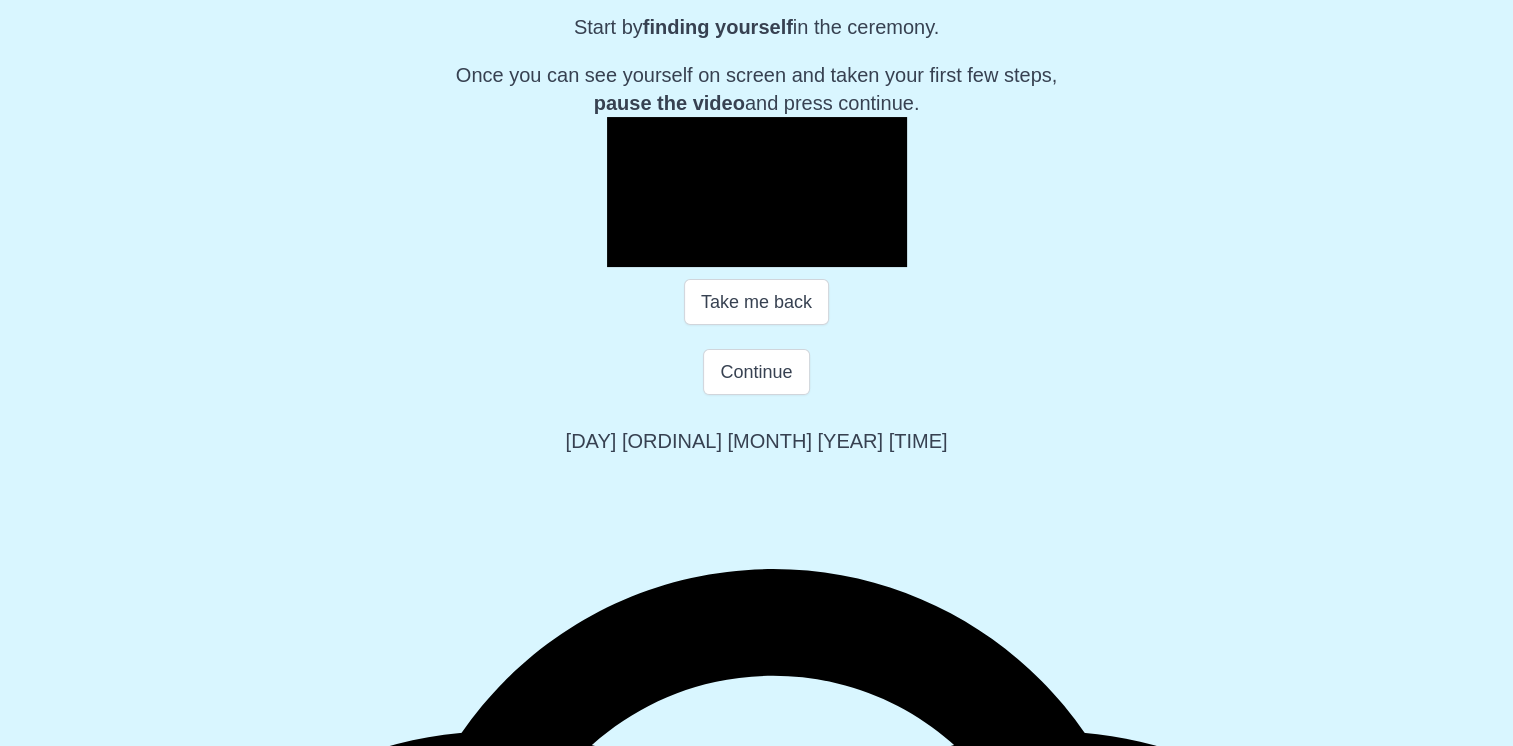 click at bounding box center [627, 252] 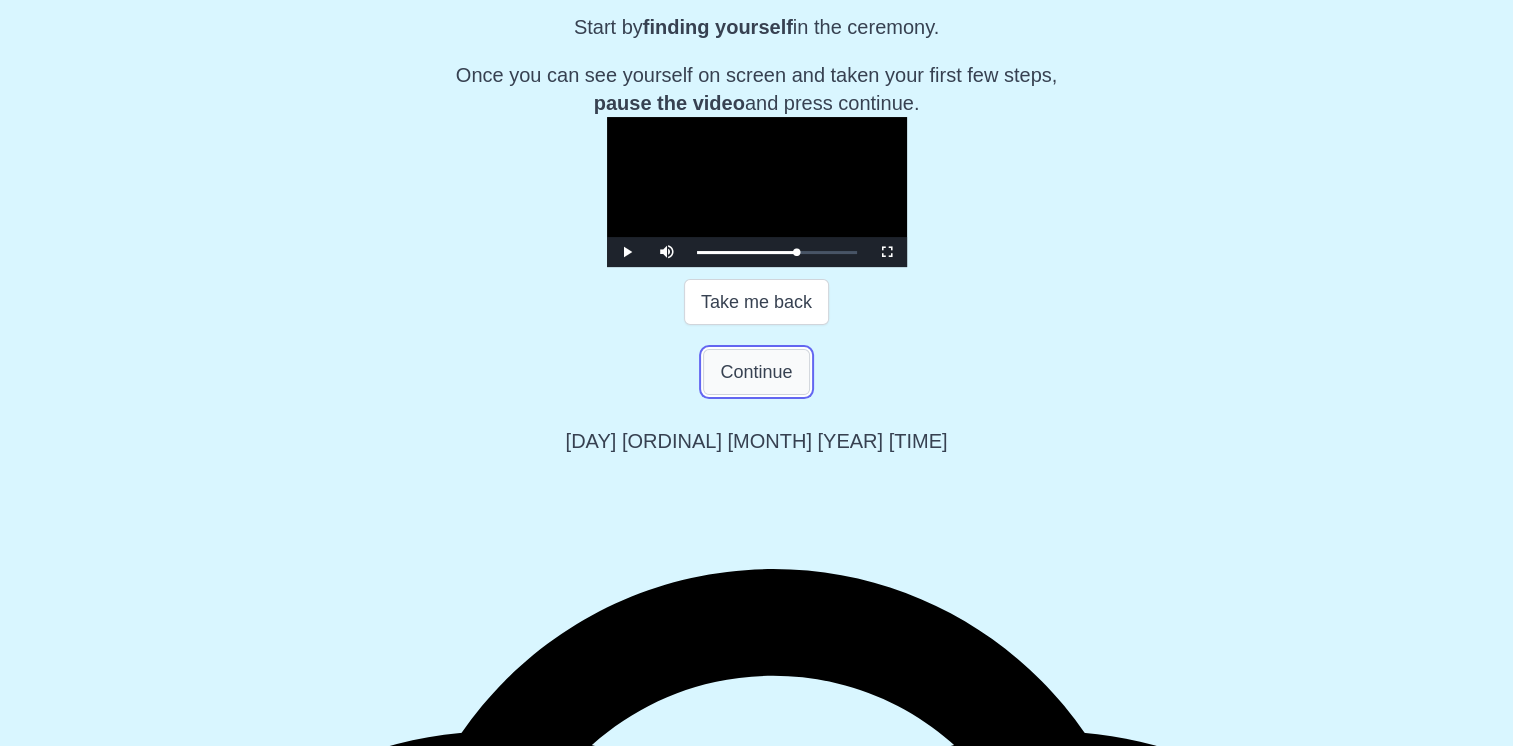 click on "Continue" at bounding box center [756, 372] 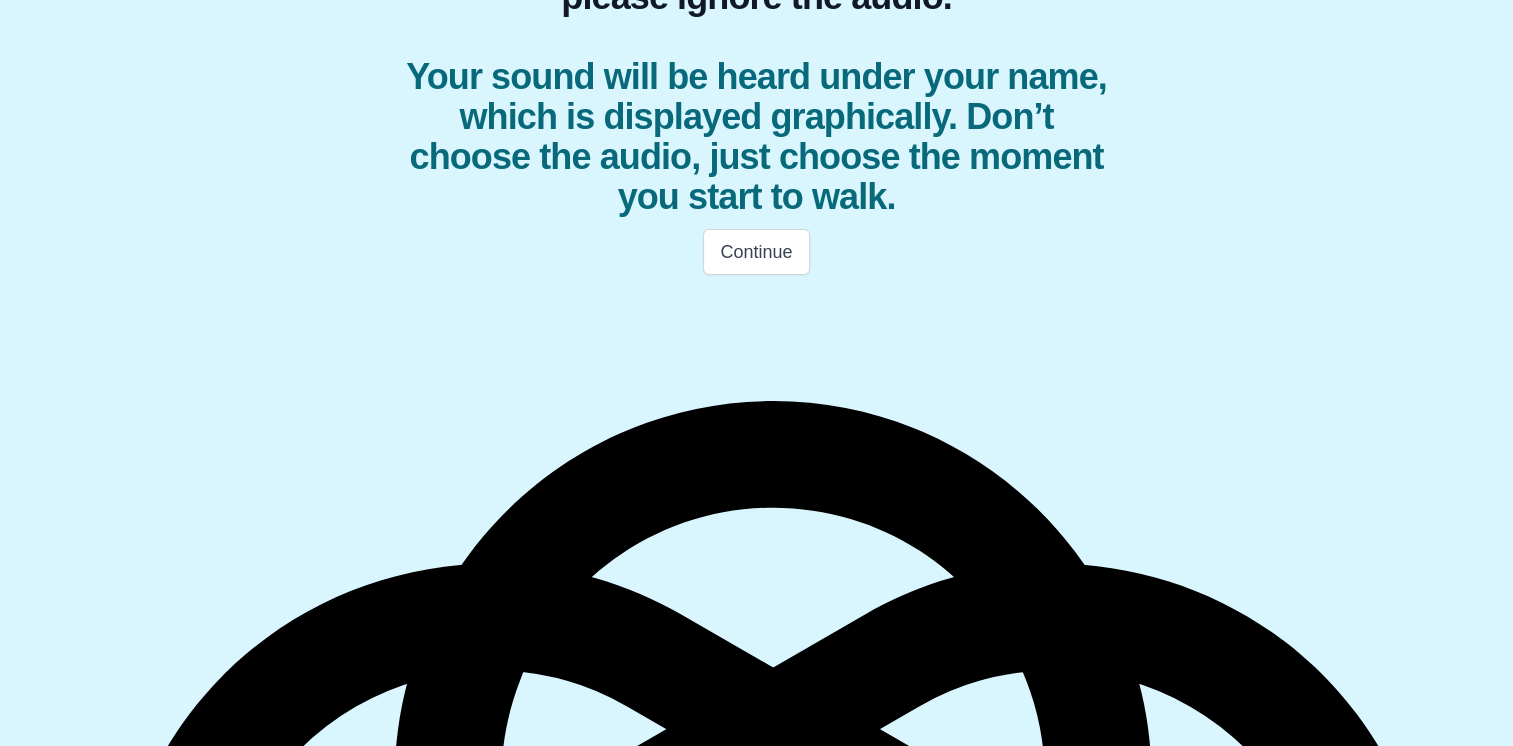 scroll, scrollTop: 0, scrollLeft: 0, axis: both 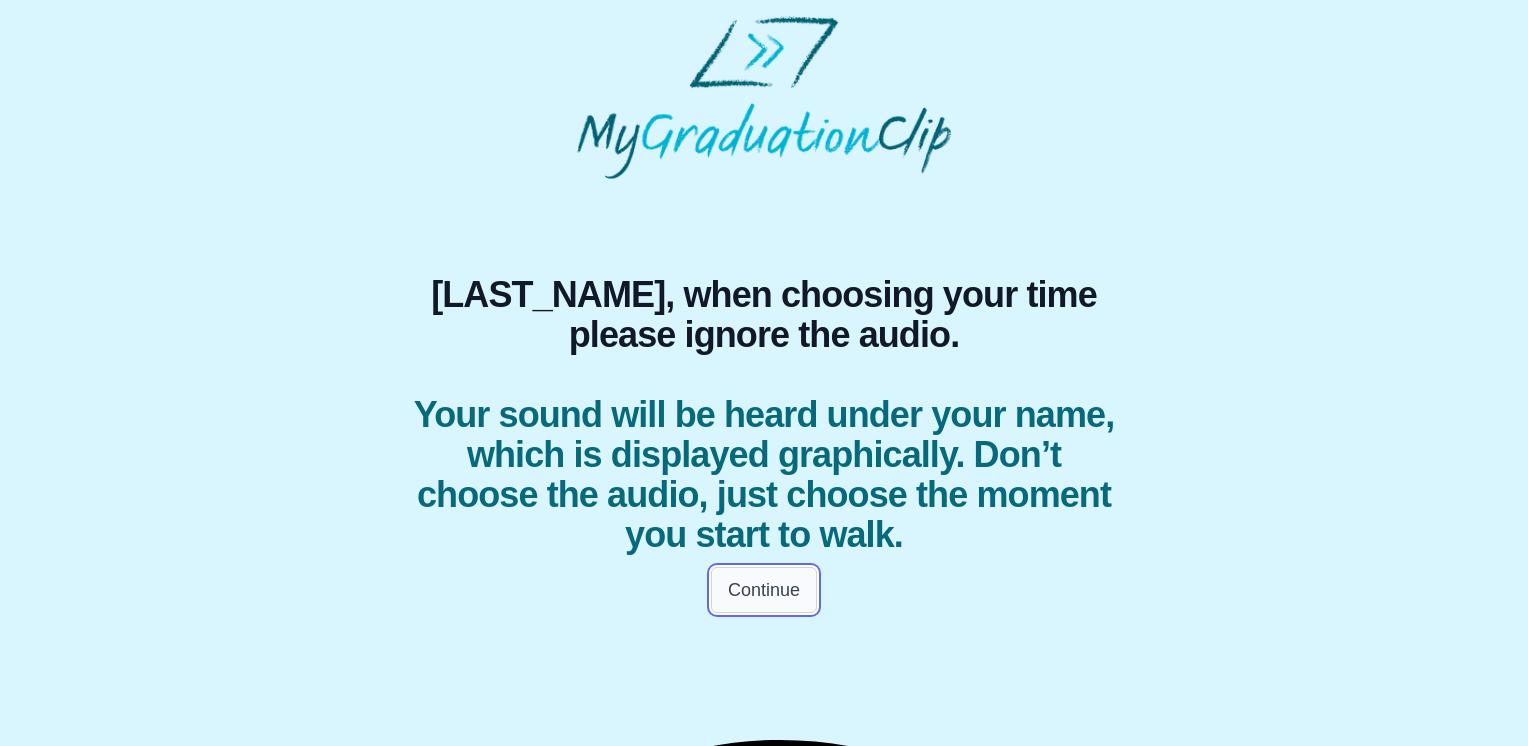 click on "Continue" at bounding box center [764, 590] 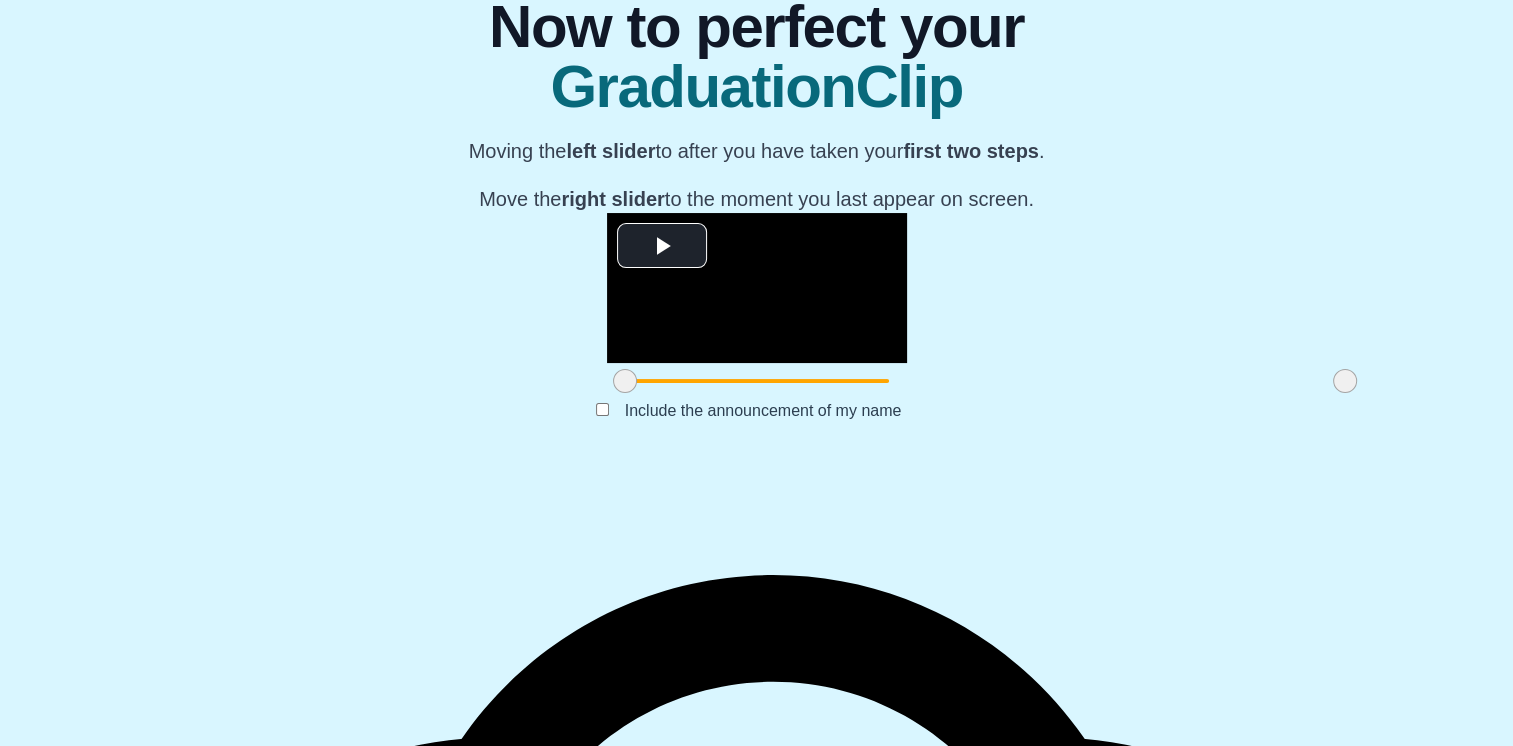 scroll, scrollTop: 218, scrollLeft: 0, axis: vertical 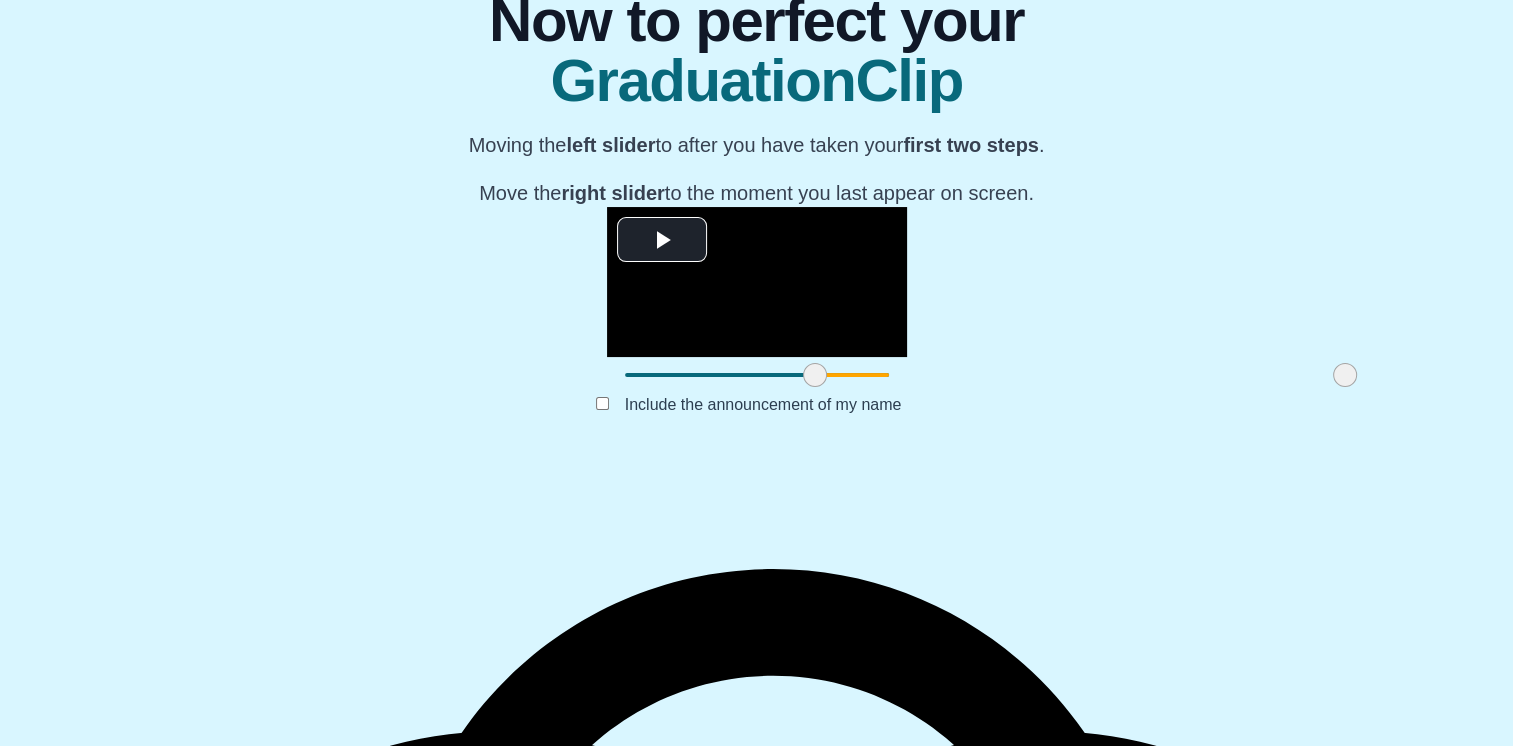 drag, startPoint x: 390, startPoint y: 654, endPoint x: 580, endPoint y: 650, distance: 190.0421 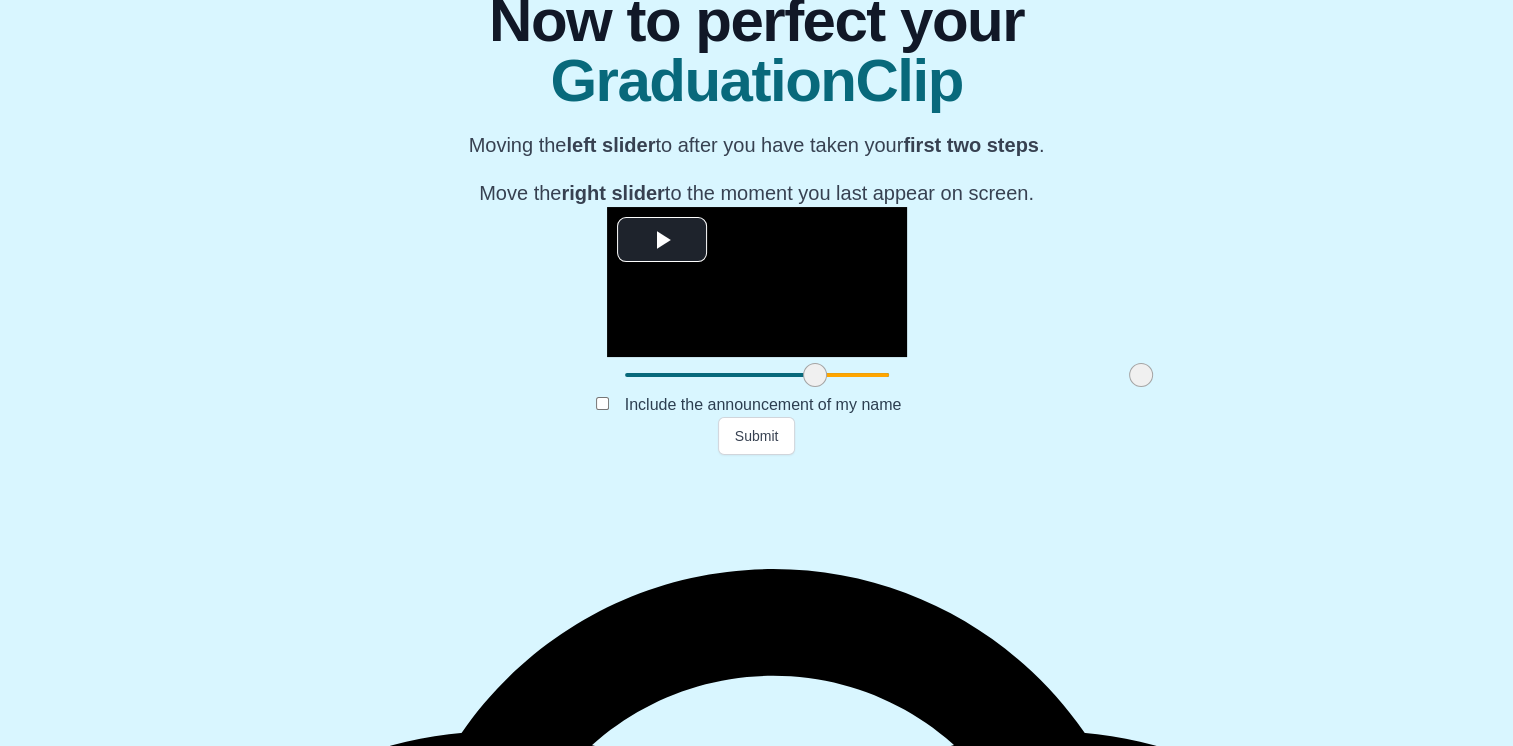 drag, startPoint x: 1114, startPoint y: 654, endPoint x: 910, endPoint y: 636, distance: 204.79257 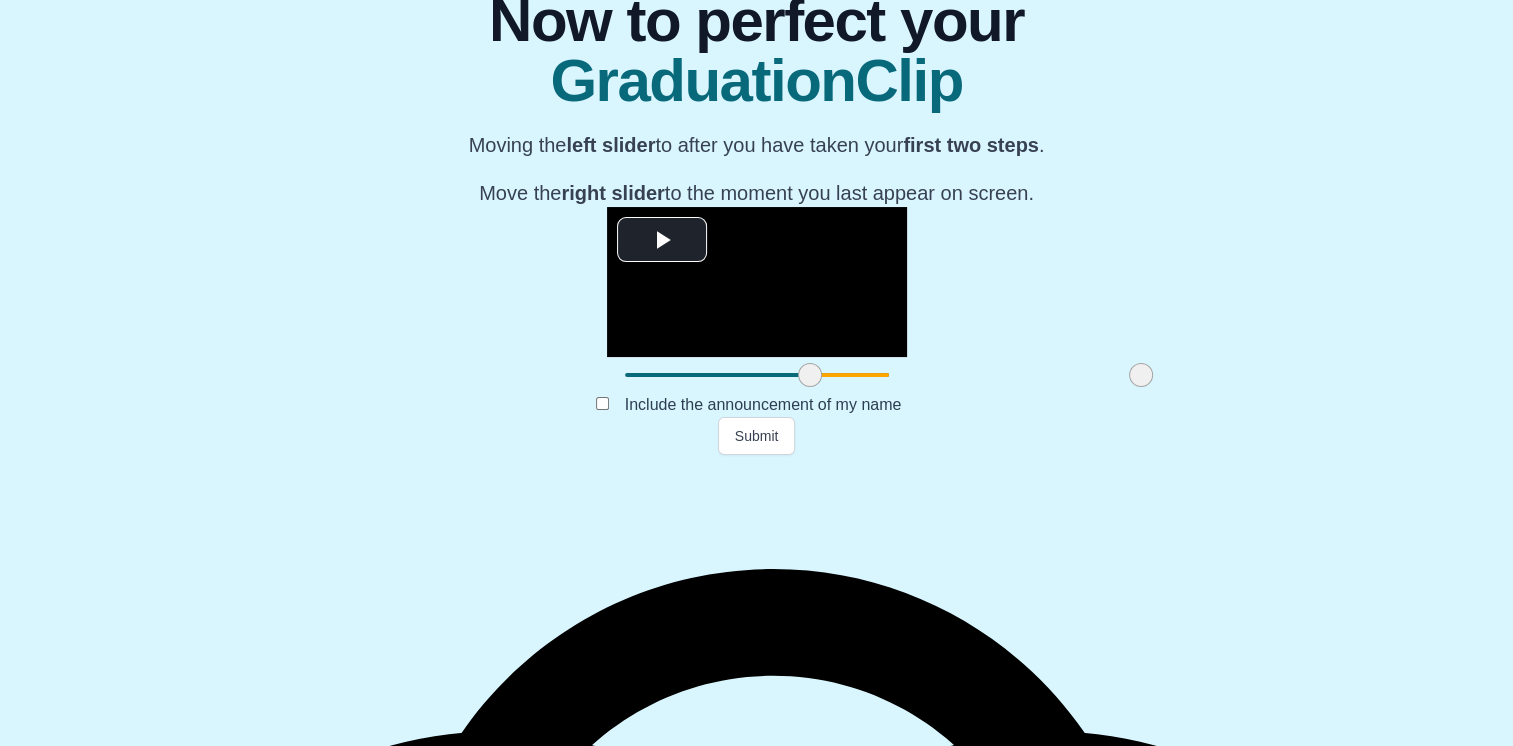 click at bounding box center (810, 375) 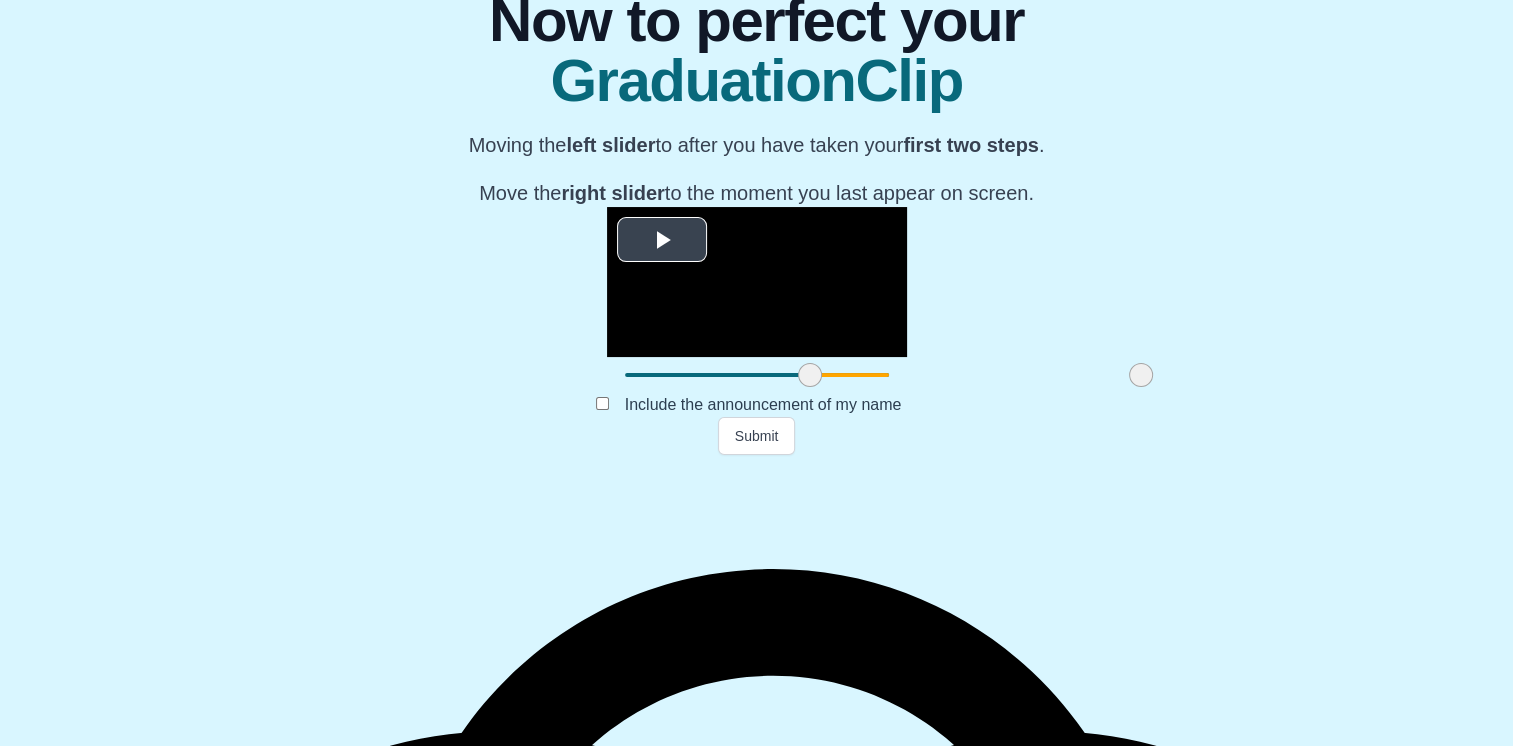 click at bounding box center [662, 240] 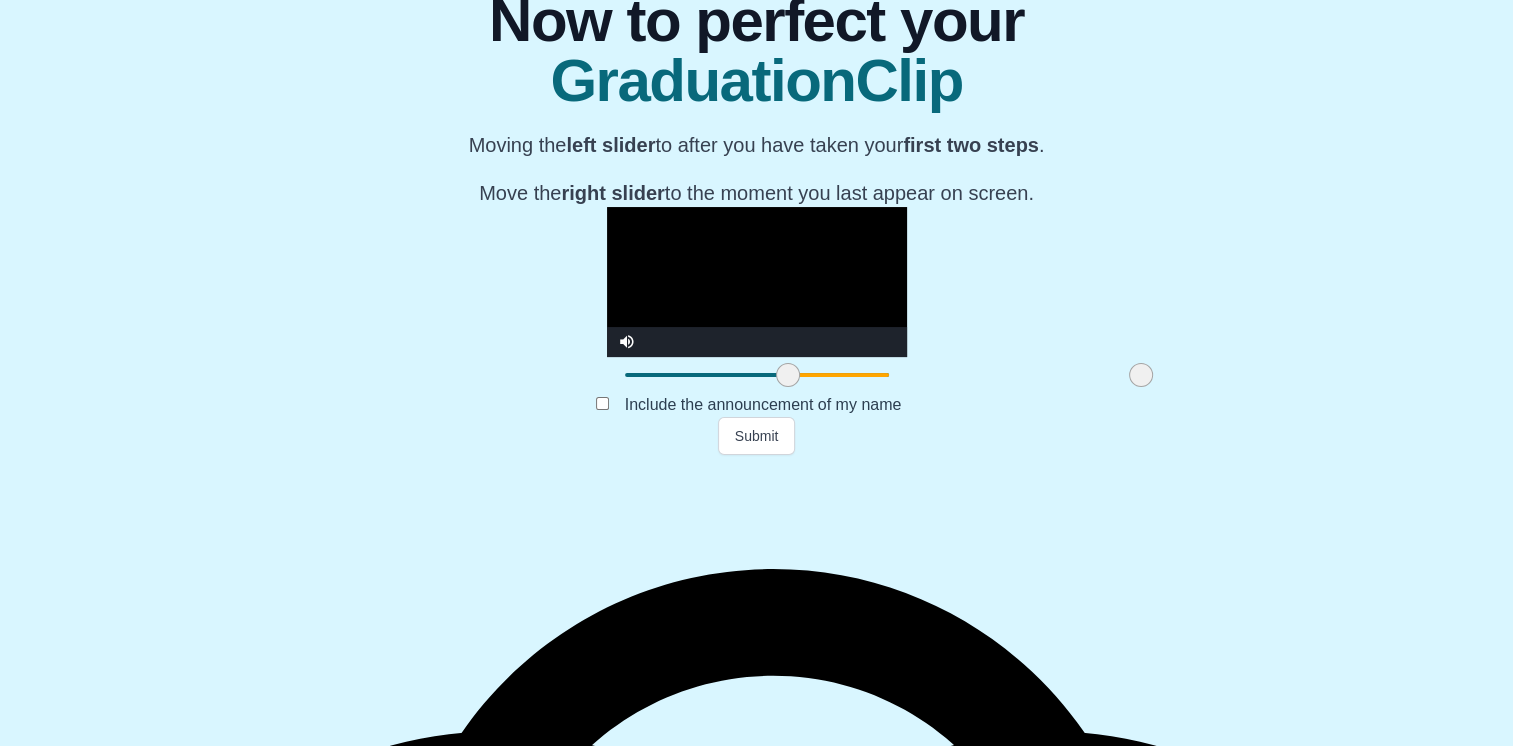 drag, startPoint x: 588, startPoint y: 650, endPoint x: 566, endPoint y: 652, distance: 22.090721 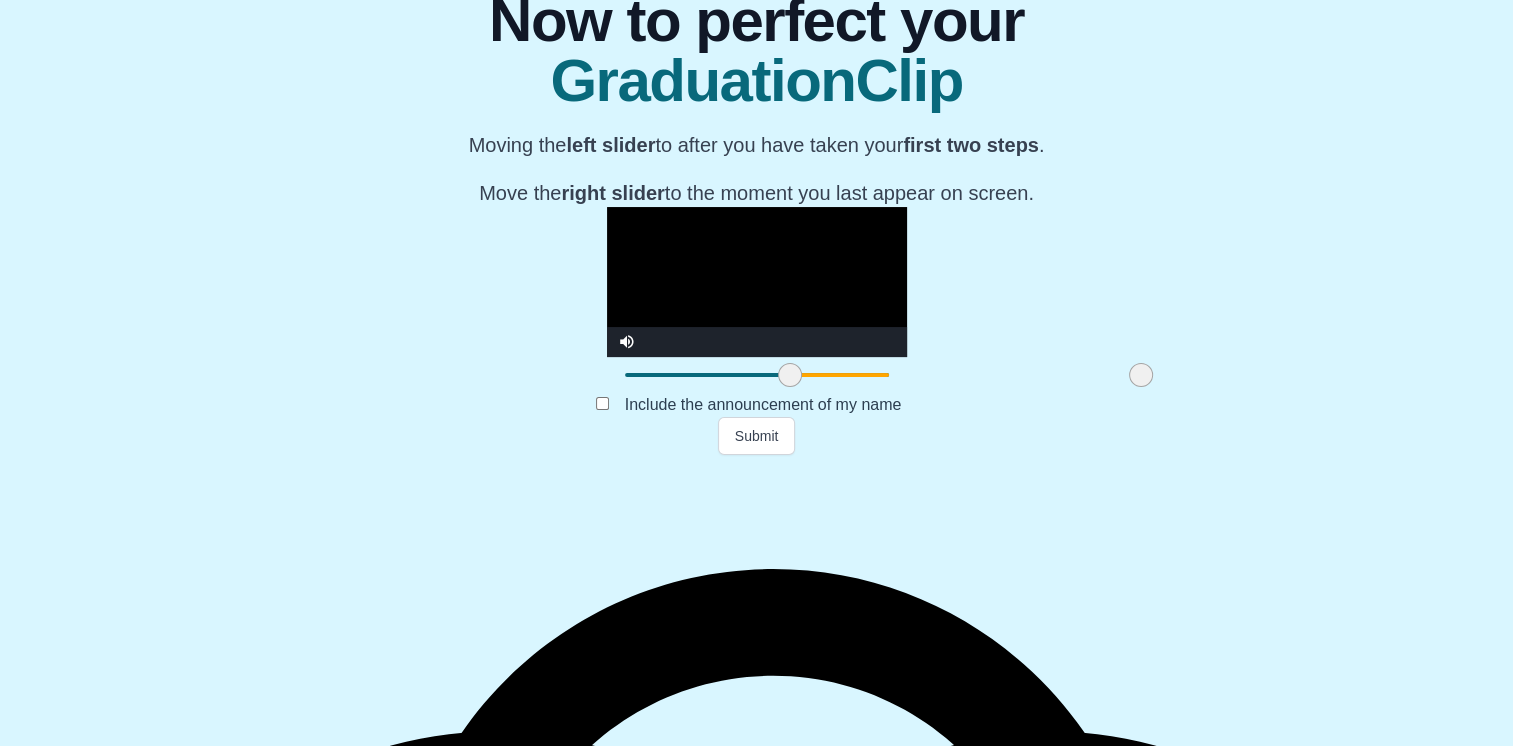 click at bounding box center (790, 375) 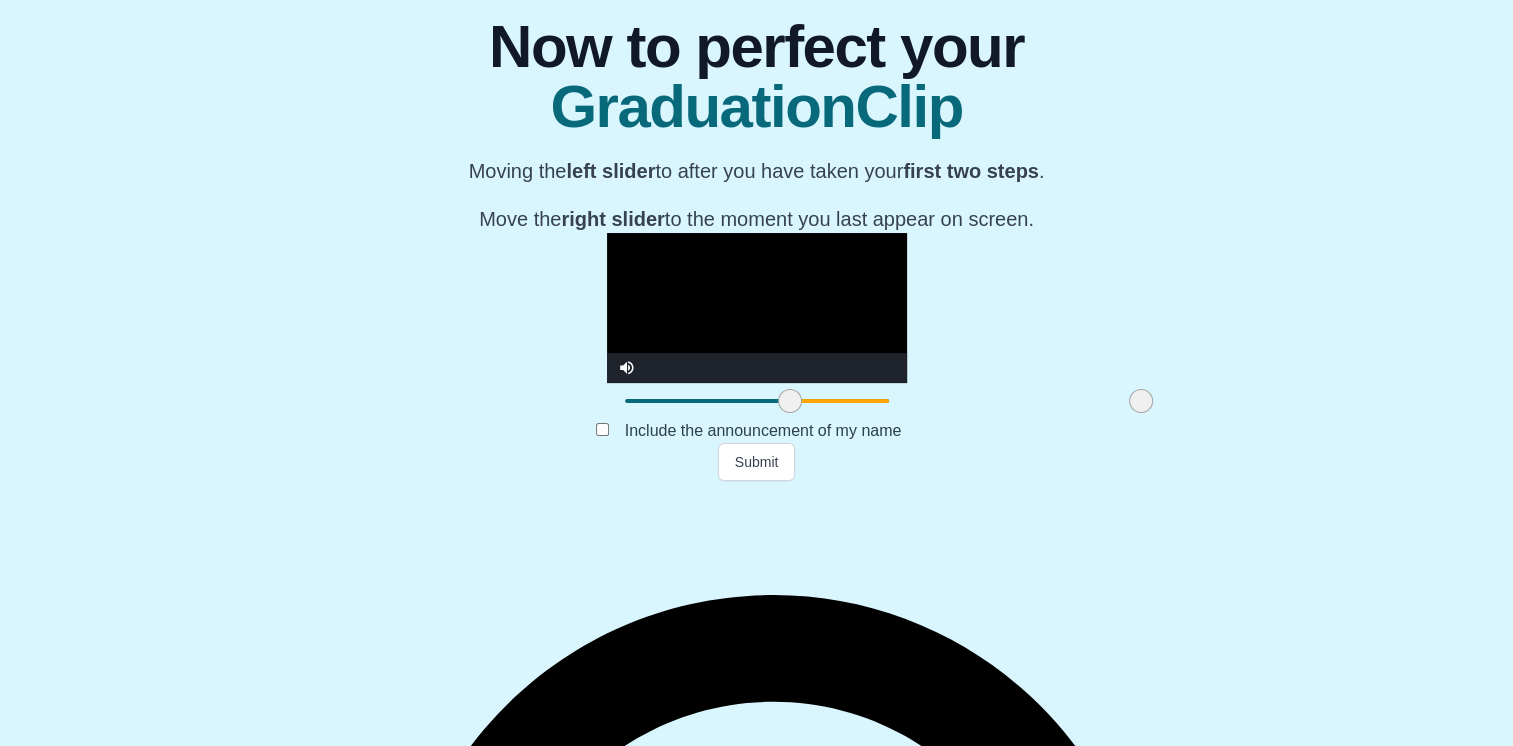 scroll, scrollTop: 218, scrollLeft: 0, axis: vertical 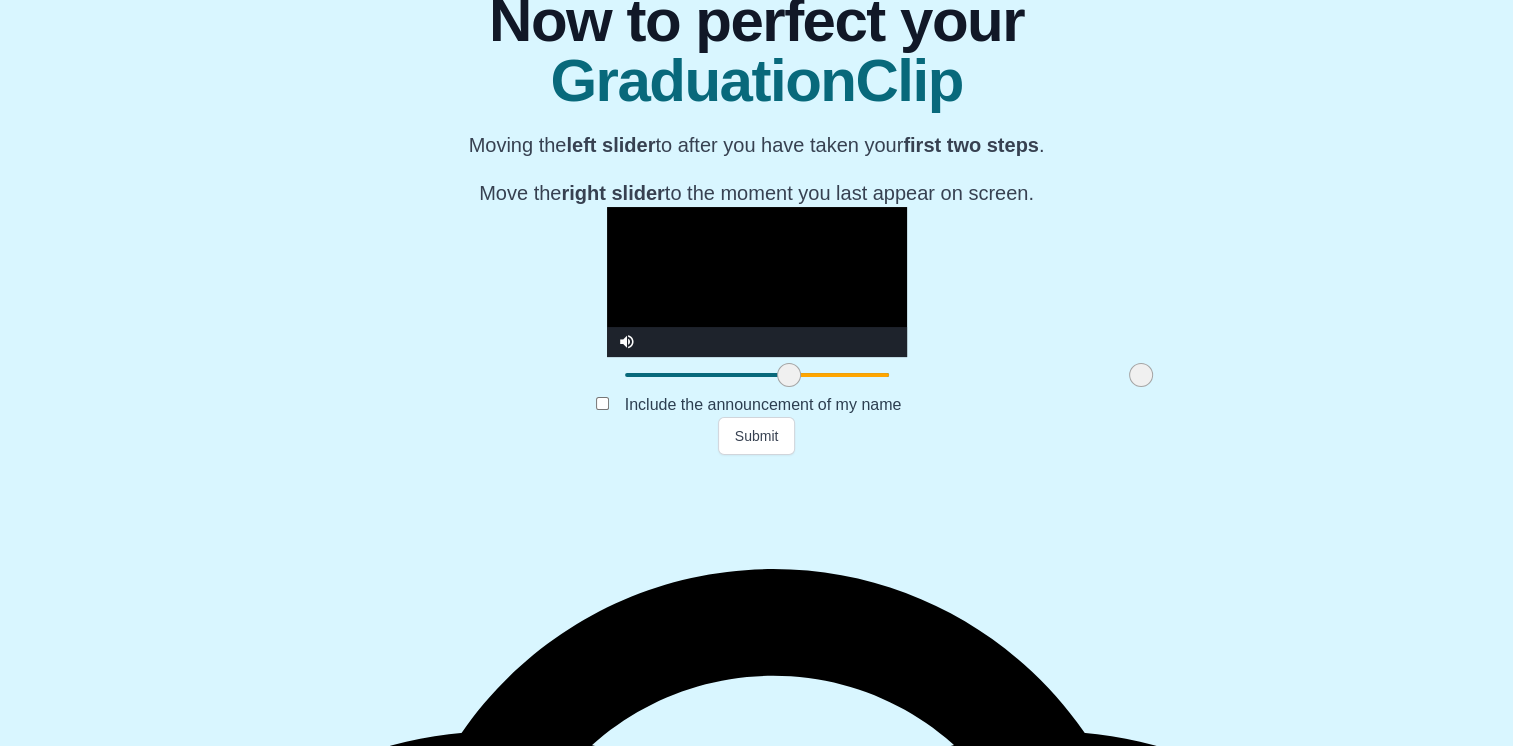 click at bounding box center (789, 375) 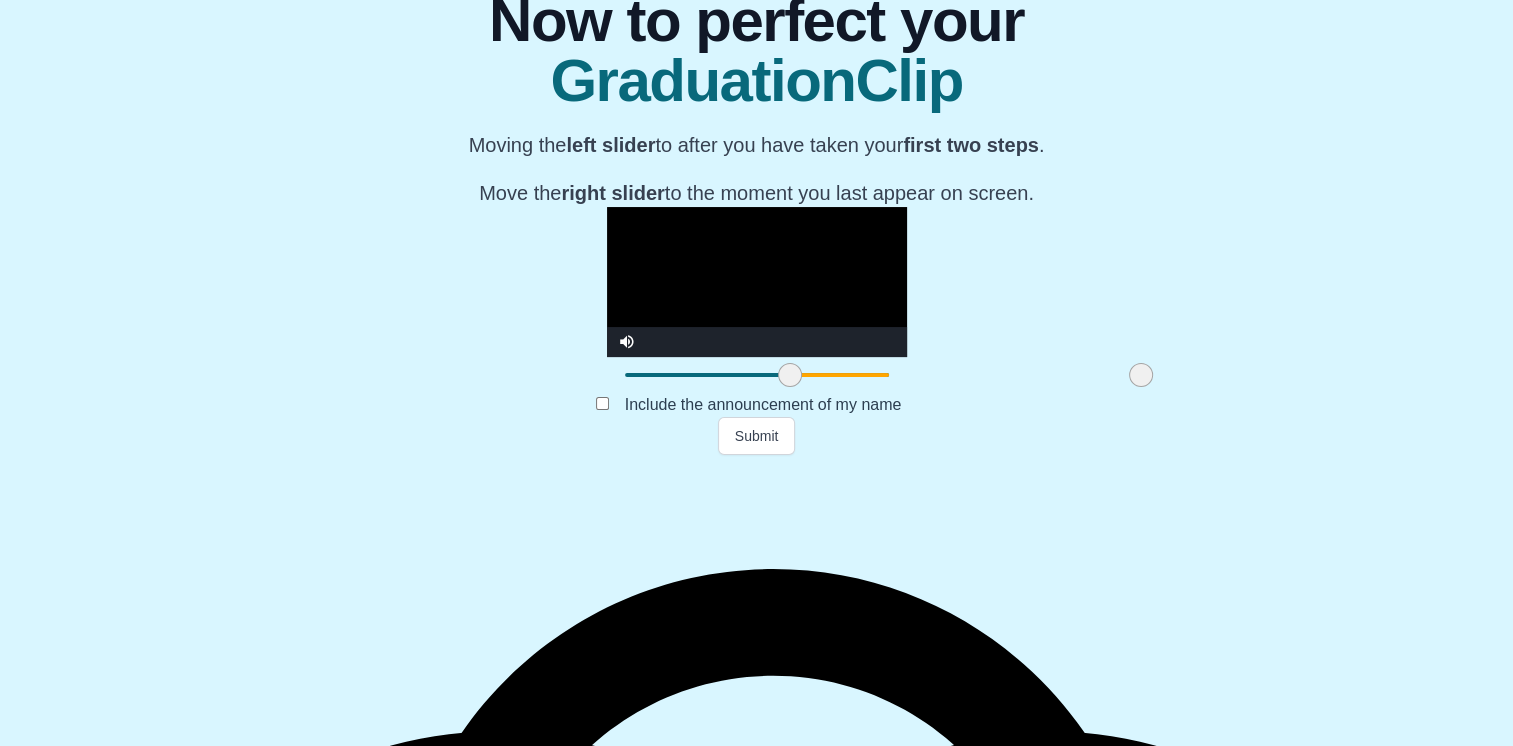 click at bounding box center [790, 375] 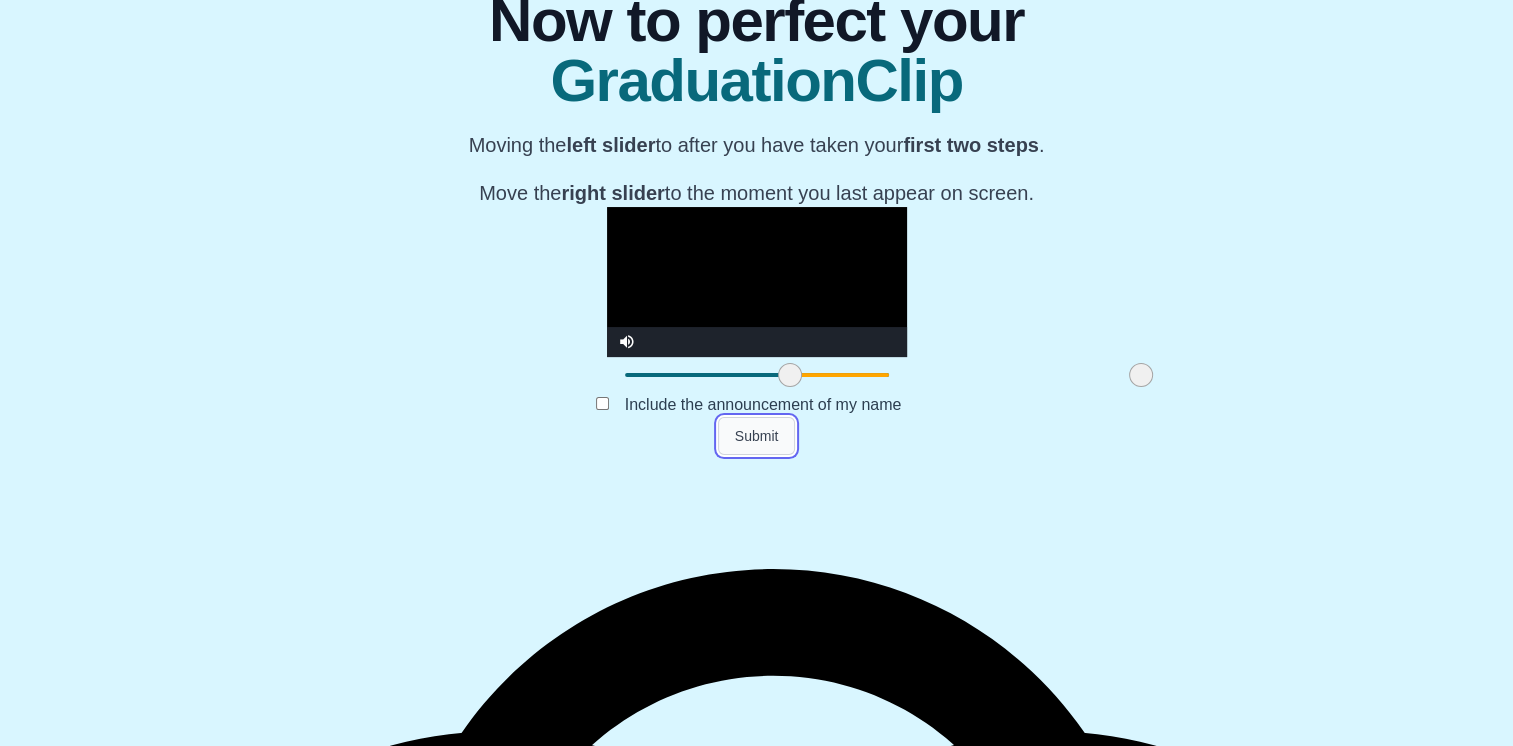 click on "Submit" at bounding box center (757, 436) 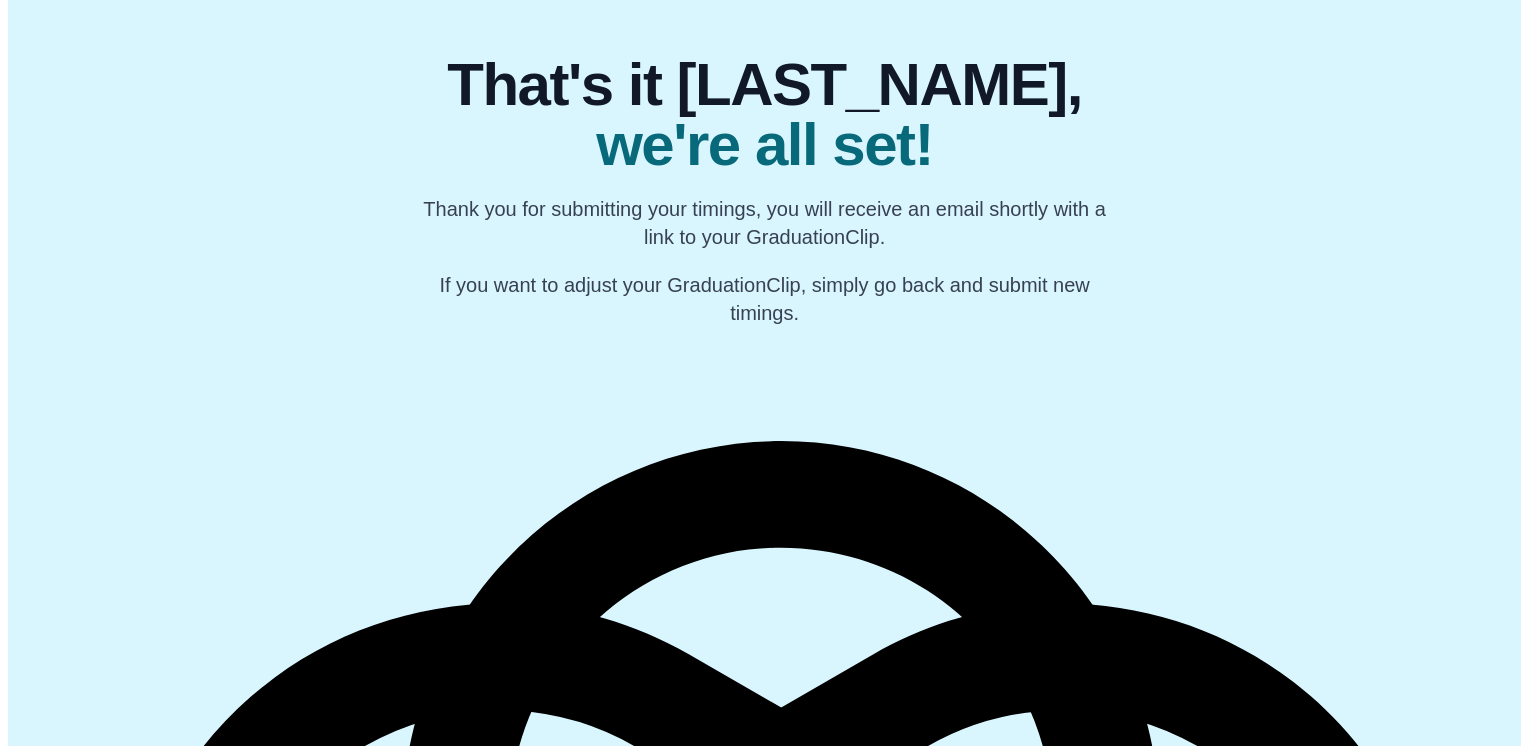 scroll, scrollTop: 0, scrollLeft: 0, axis: both 